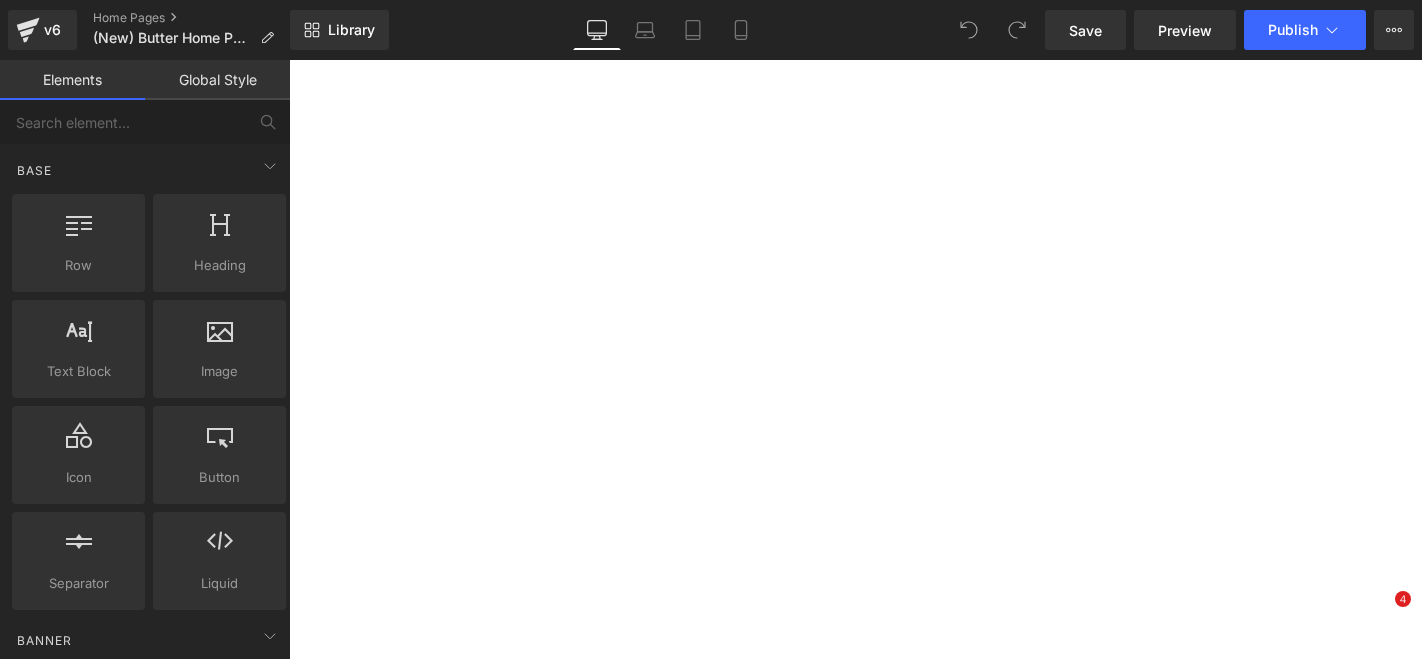 scroll, scrollTop: 0, scrollLeft: 0, axis: both 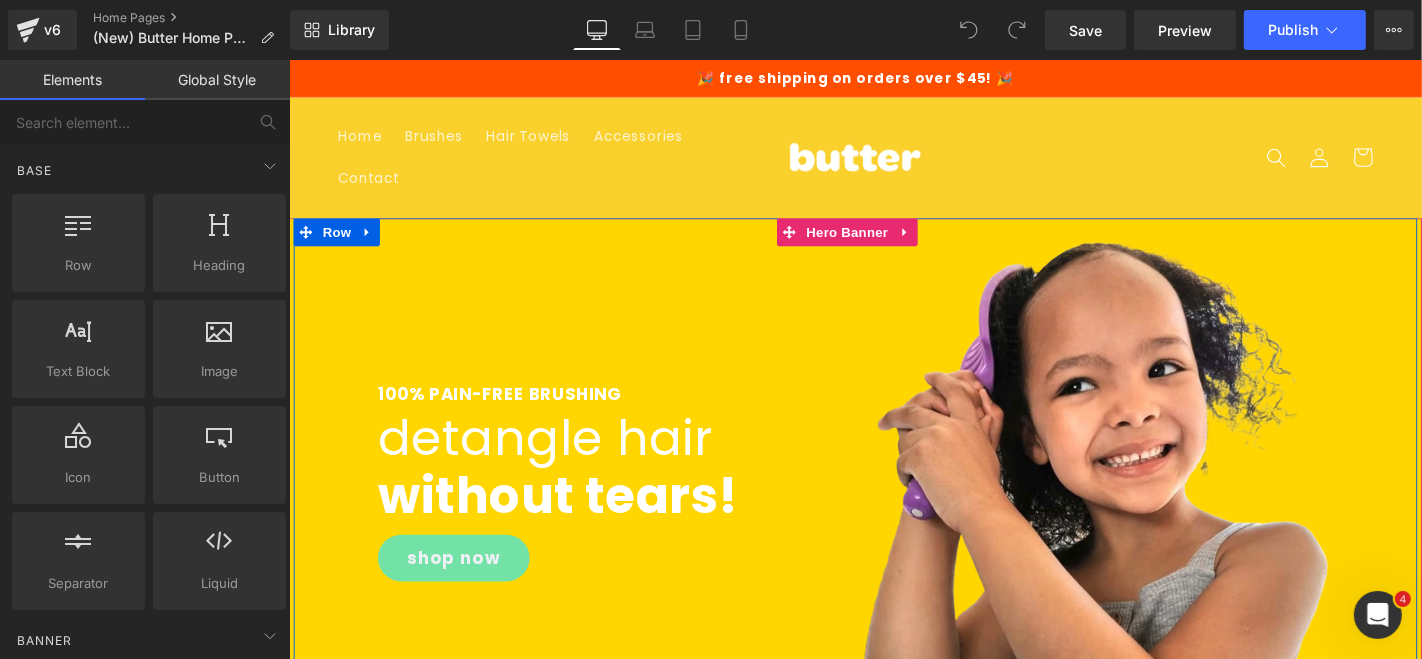 click on "100% PAIN-FREE BRUSHING
Heading
detangle hair  without tears!
Heading
shop now
Button" at bounding box center (638, 508) 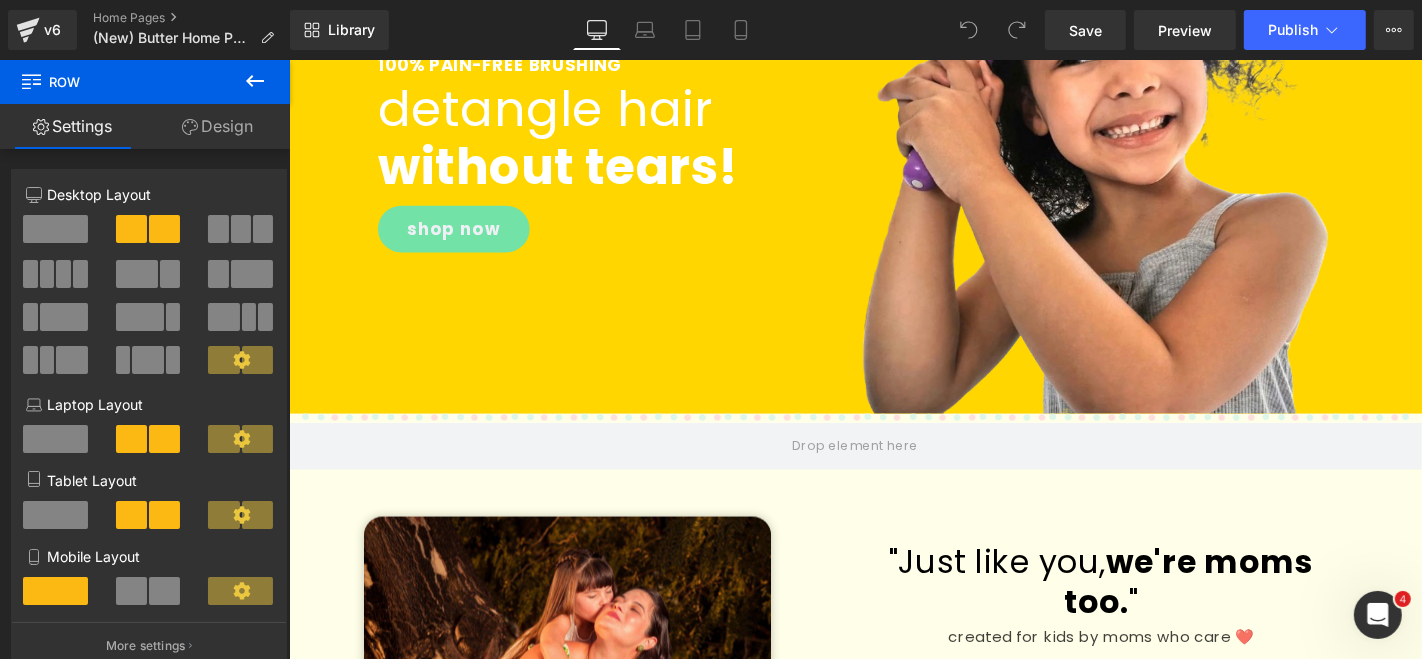 scroll, scrollTop: 345, scrollLeft: 0, axis: vertical 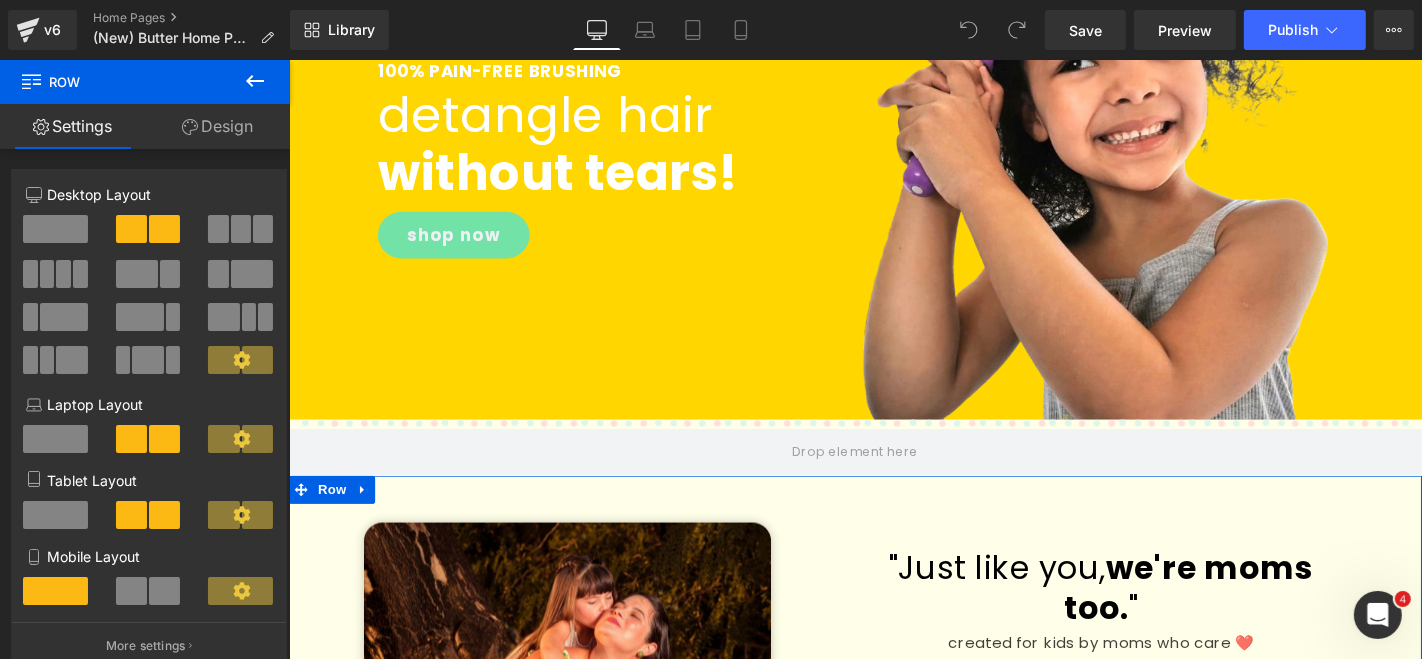 click on "Image         "Just like you,  we're moms too. " Heading         created for kids by moms who care ❤️️ Heading         The morning tug of wars, the screams, the tears, the tantrums seeing my little girl in pain every morning used to break my heart.  That’s why we created the butter brush to put an end to brushing drama FOREVER and strengthen the bonds between mothers and daughters around the globe one brush stroke at a time. Text Block         Row" at bounding box center [893, 775] 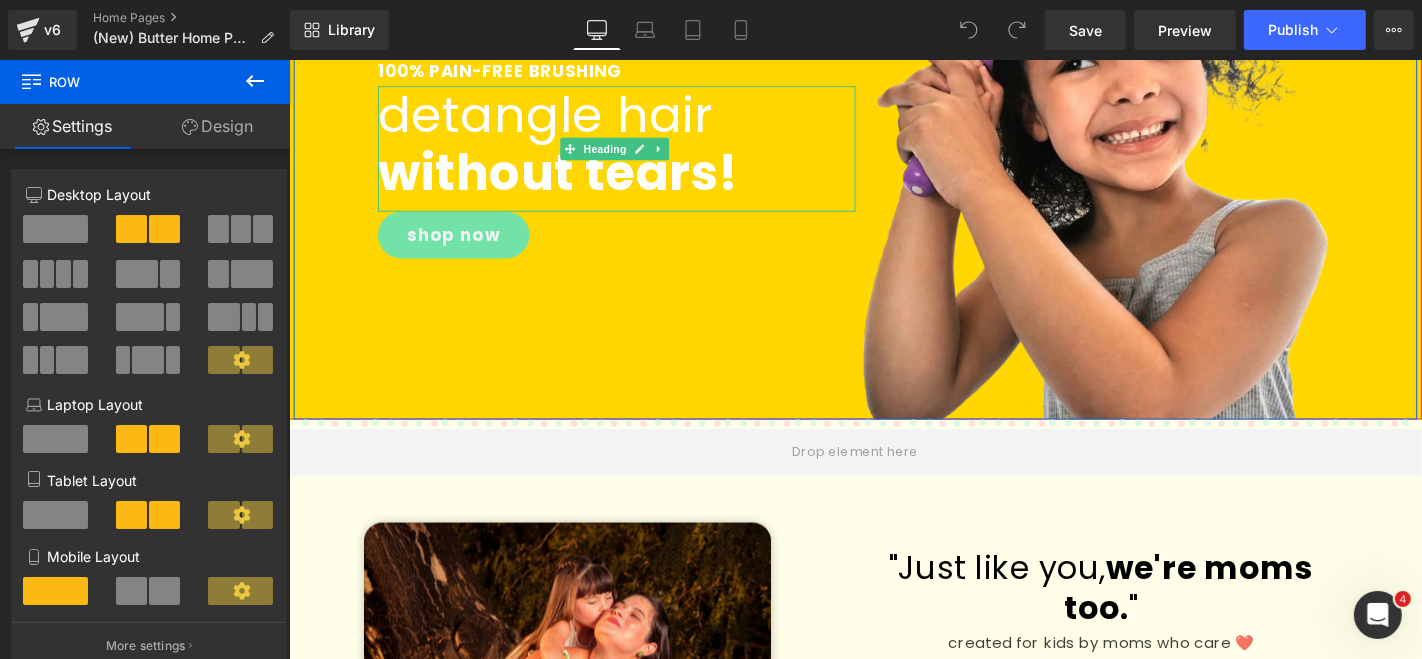 scroll, scrollTop: 0, scrollLeft: 0, axis: both 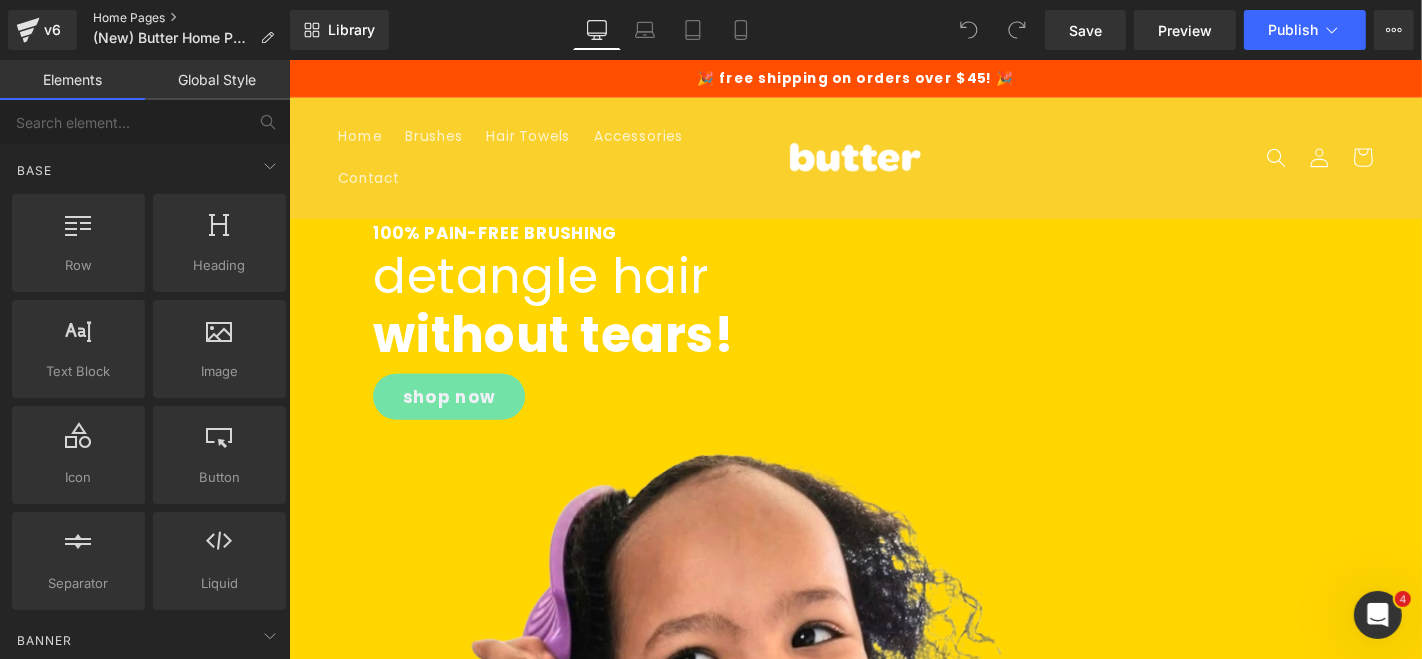click on "Home Pages" at bounding box center (191, 18) 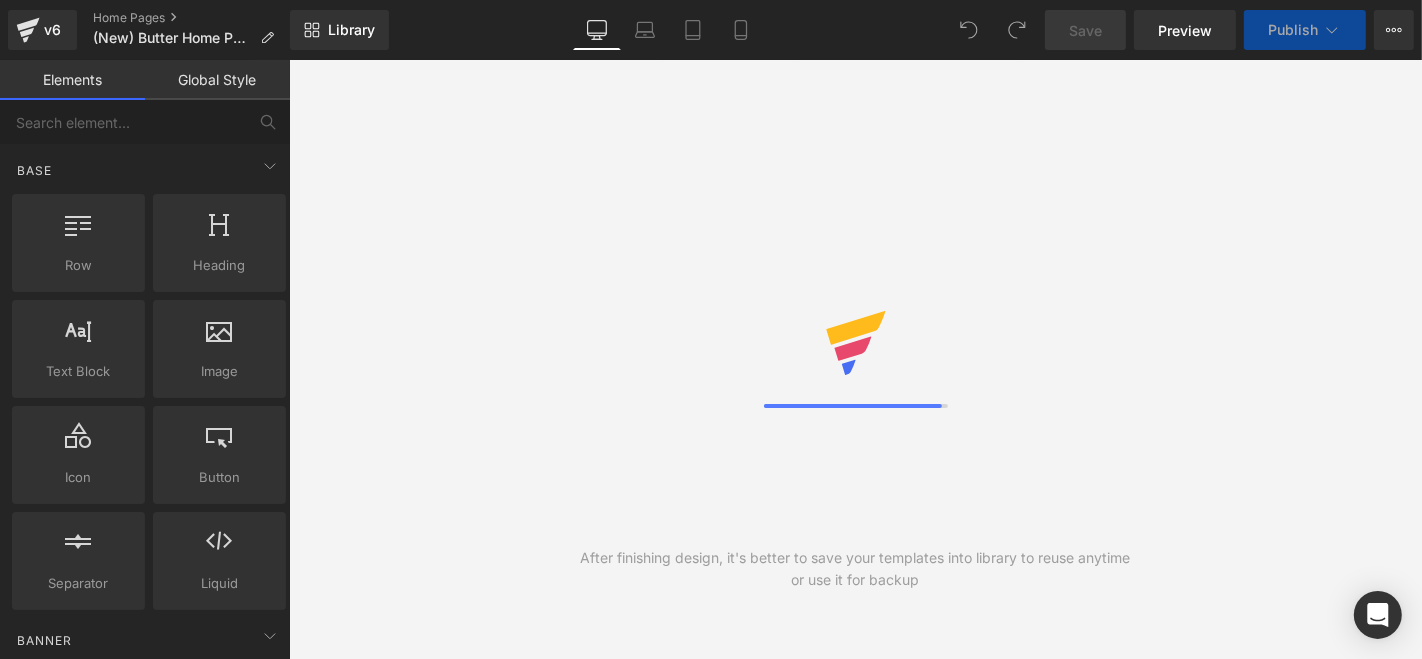 scroll, scrollTop: 0, scrollLeft: 0, axis: both 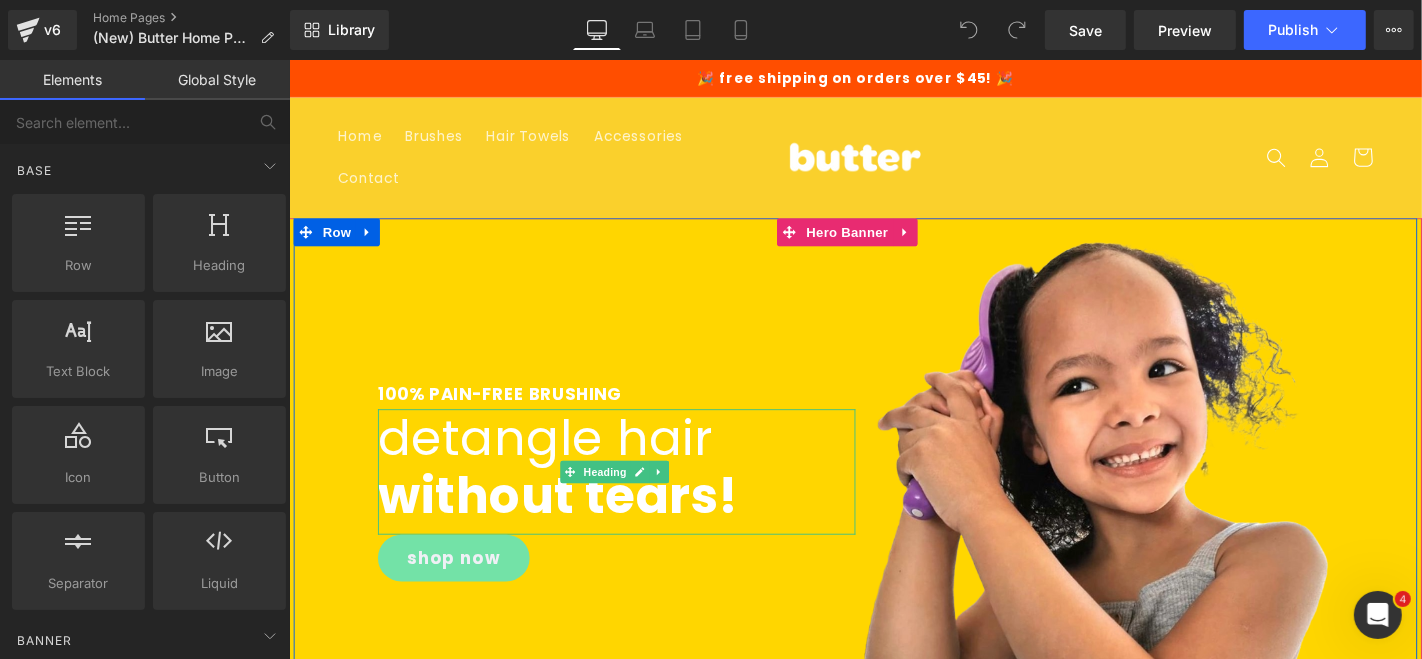 click on "detangle hair" at bounding box center [562, 462] 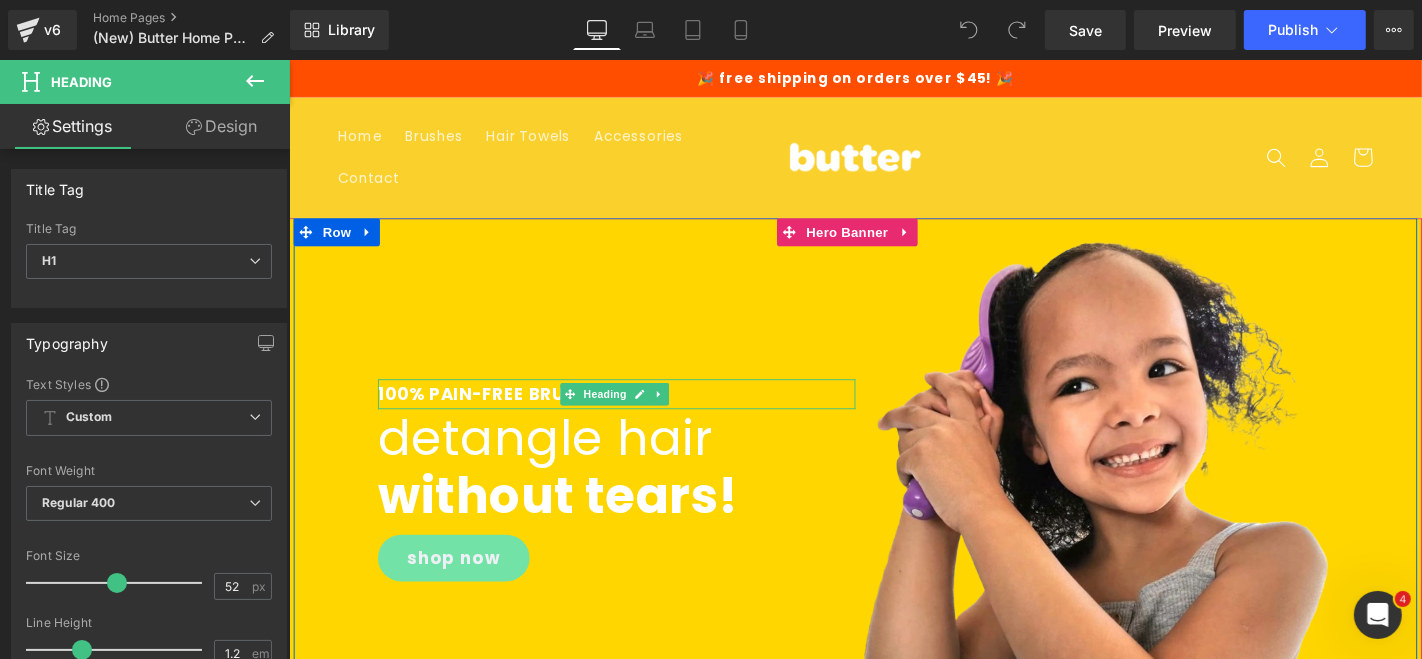 click on "100% PAIN-FREE BRUSHING" at bounding box center [513, 415] 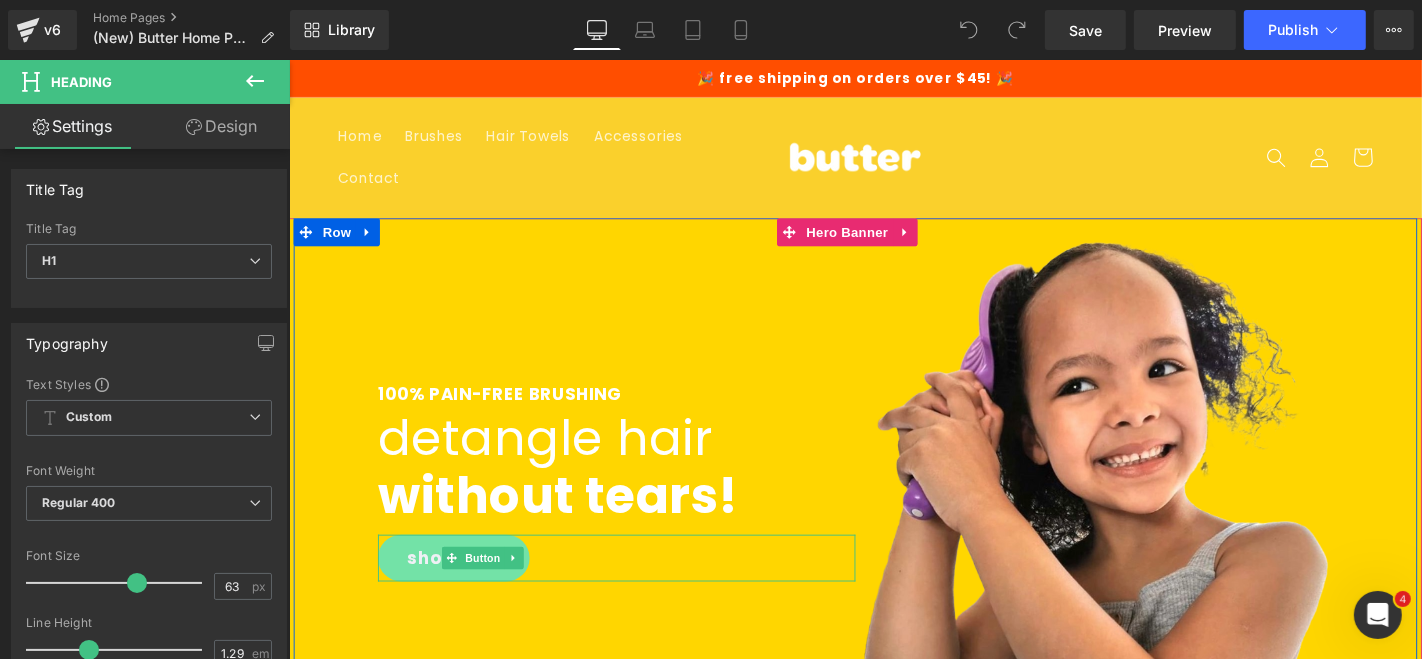 click on "shop now" at bounding box center [464, 590] 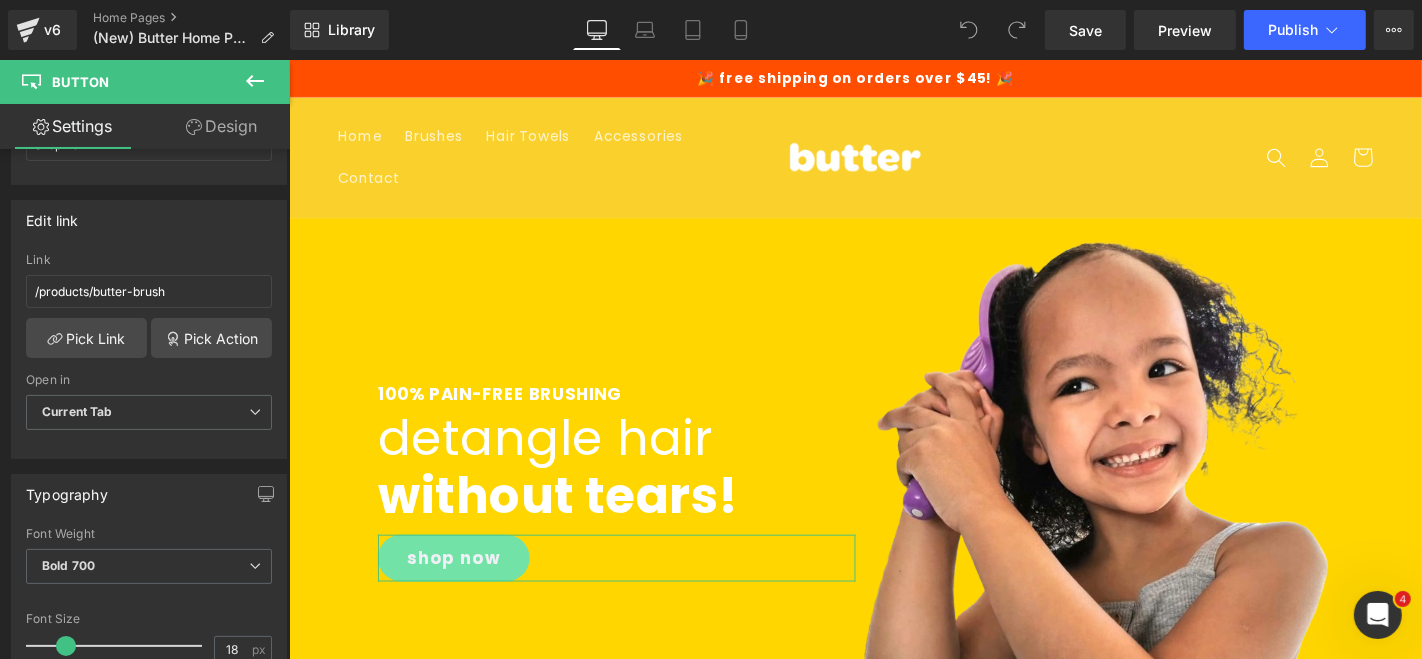 scroll, scrollTop: 413, scrollLeft: 0, axis: vertical 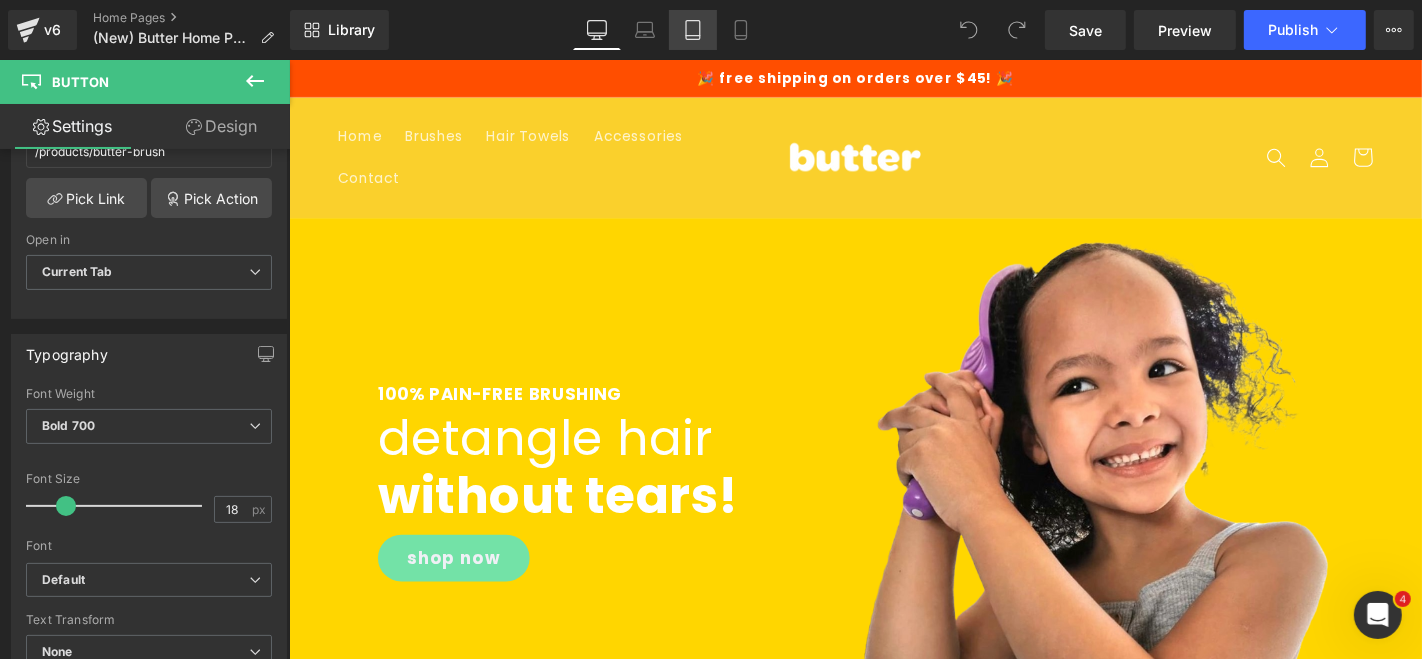click 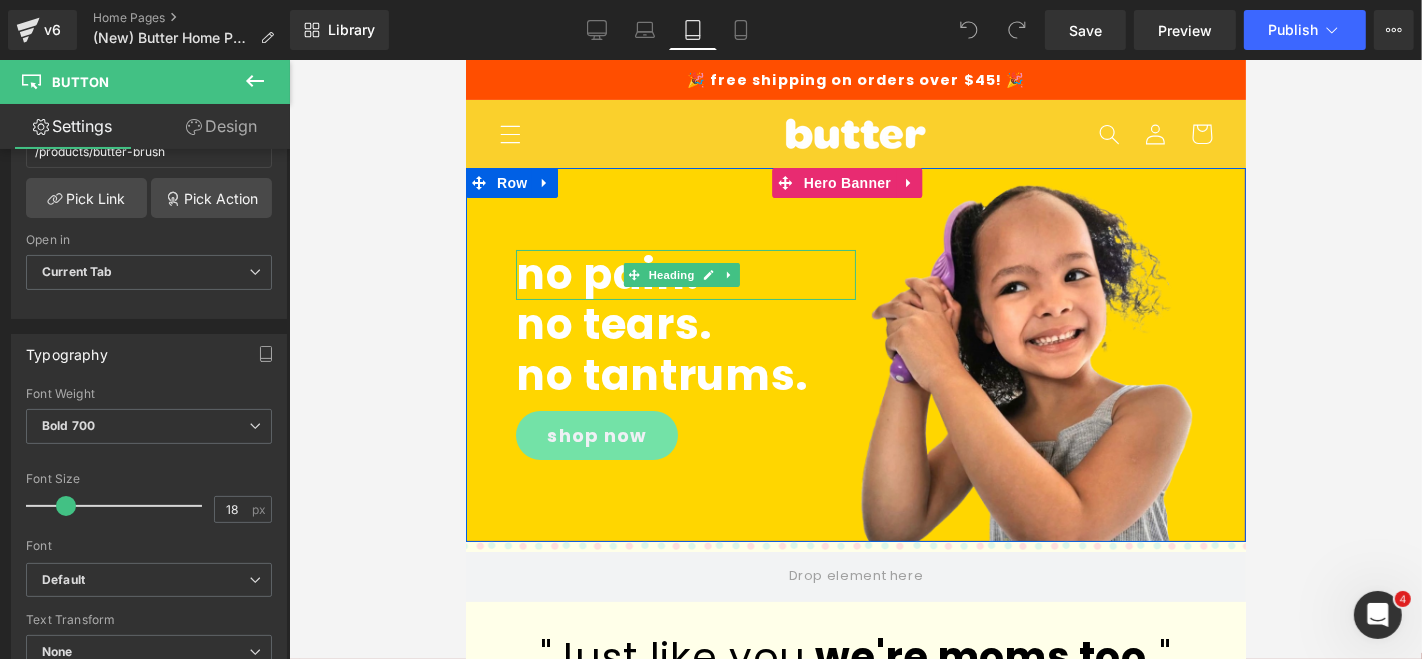 click on "no pain." at bounding box center (606, 273) 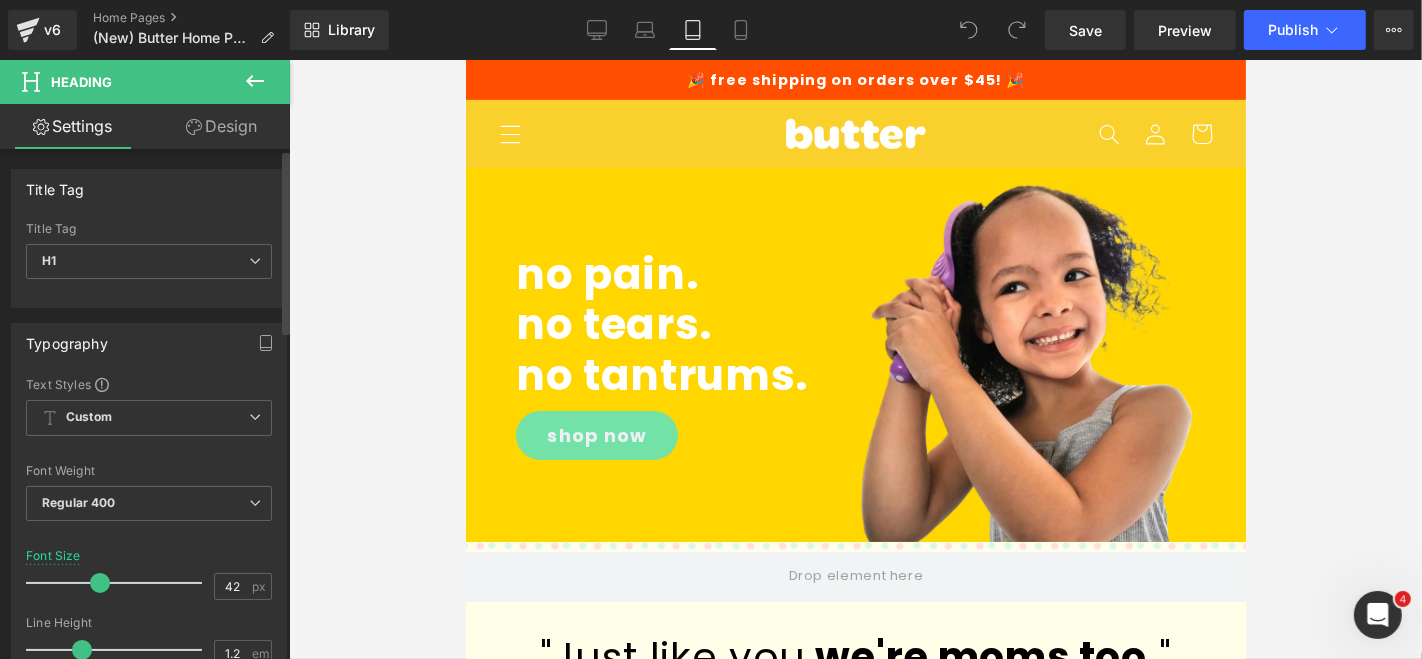 scroll, scrollTop: 53, scrollLeft: 0, axis: vertical 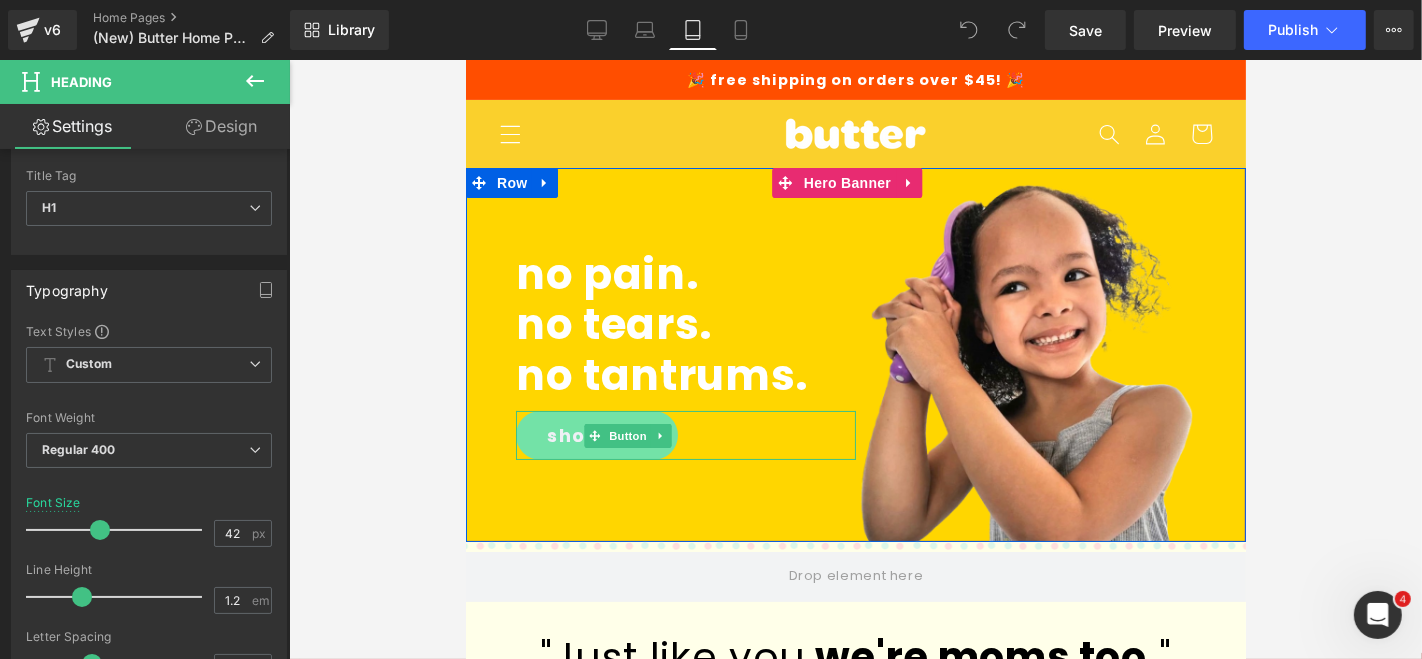 click on "shop now" at bounding box center (596, 434) 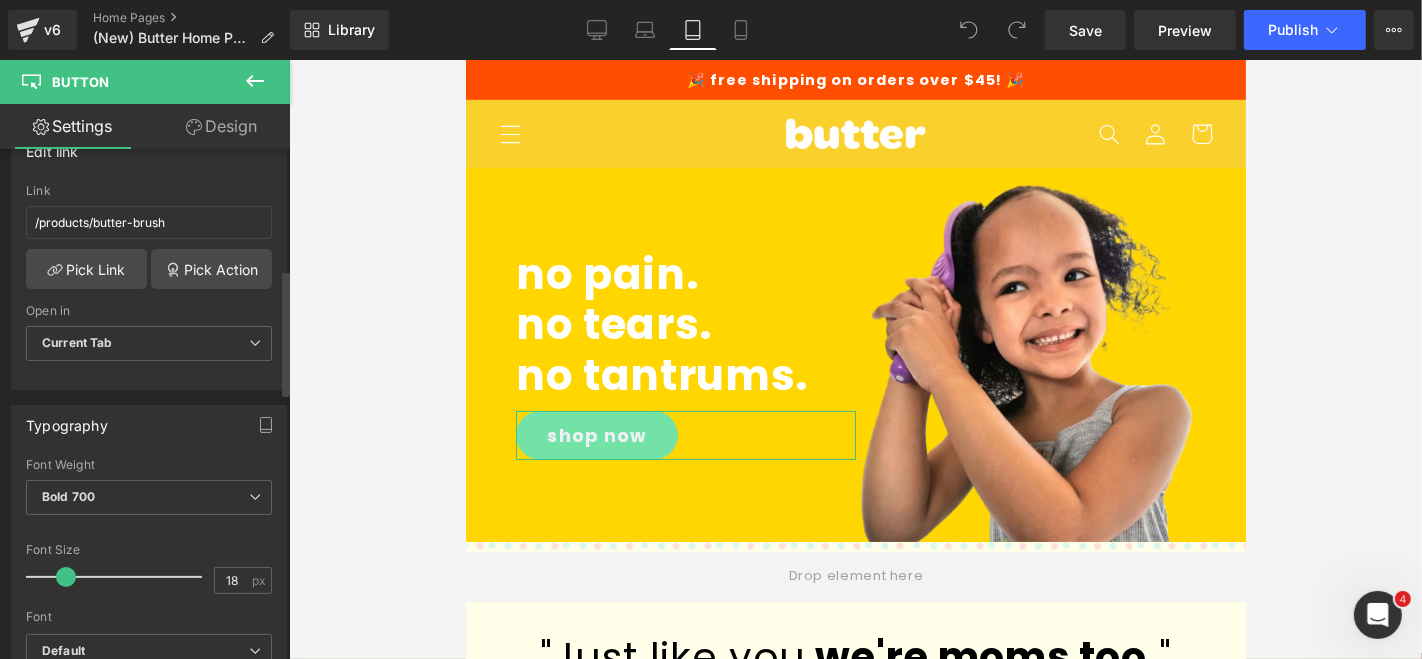 scroll, scrollTop: 542, scrollLeft: 0, axis: vertical 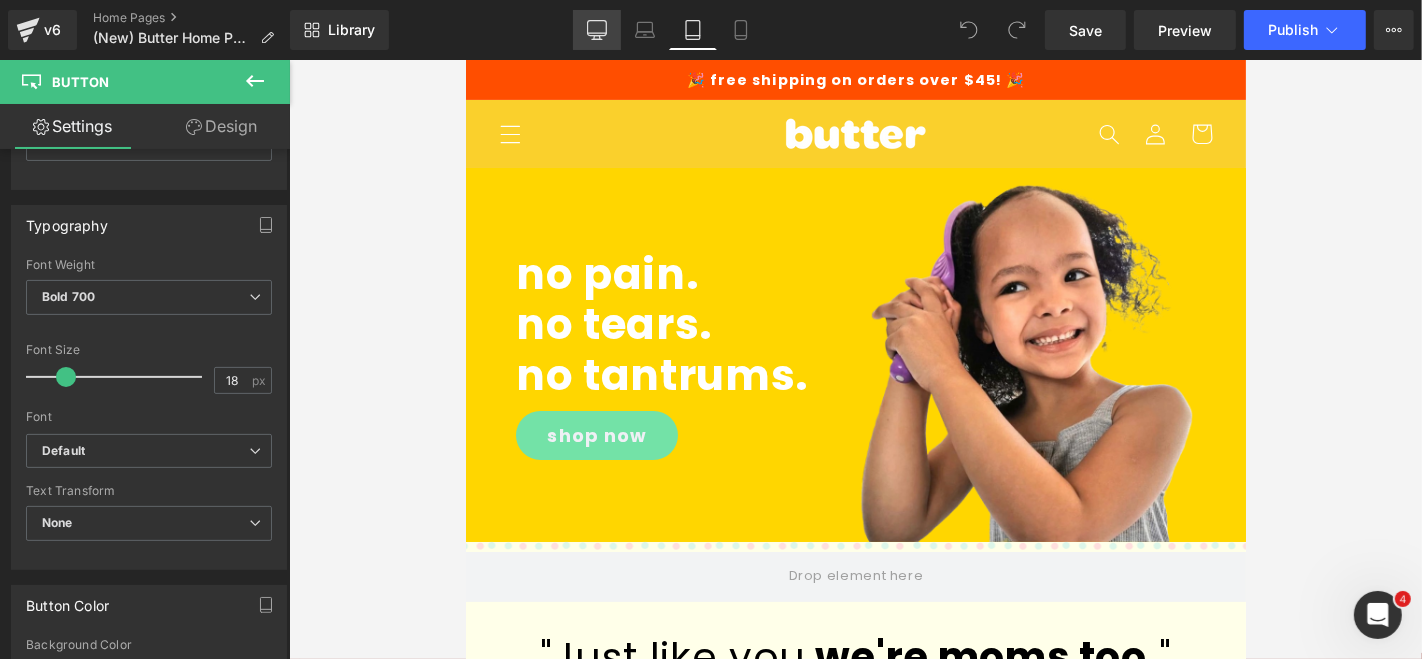 click on "Desktop" at bounding box center [597, 30] 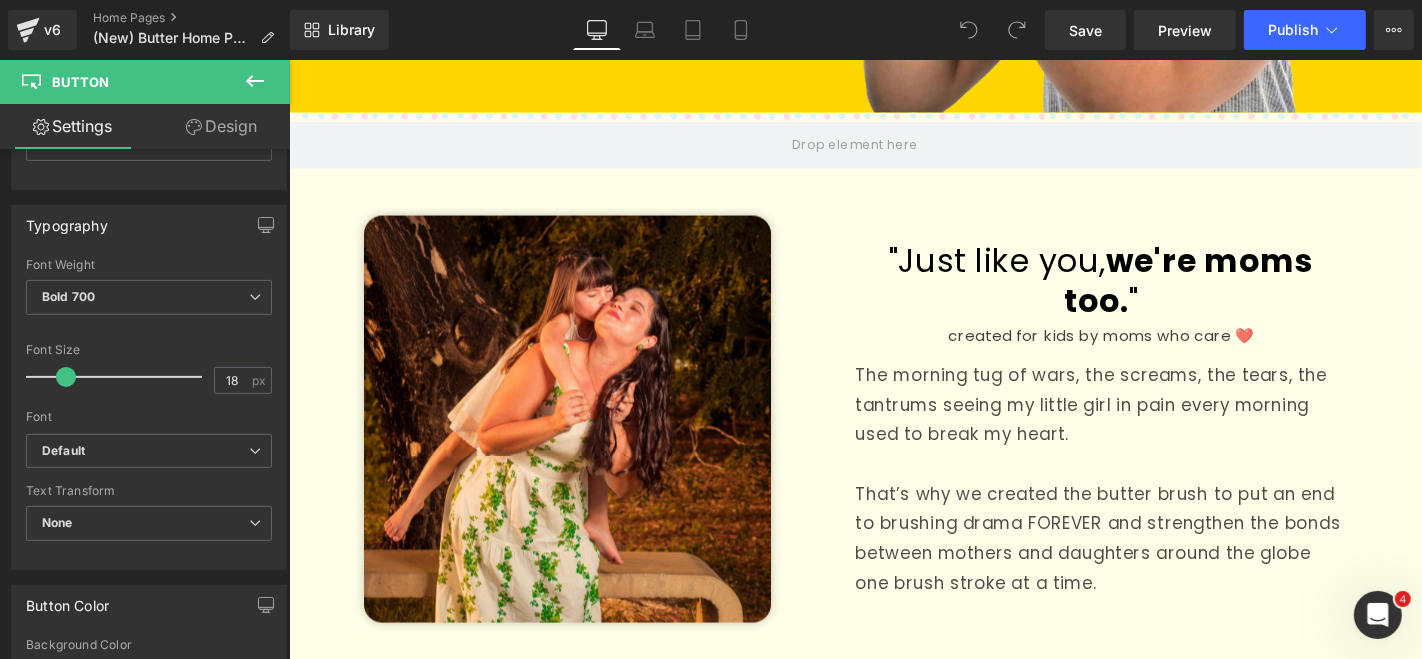 scroll, scrollTop: 674, scrollLeft: 0, axis: vertical 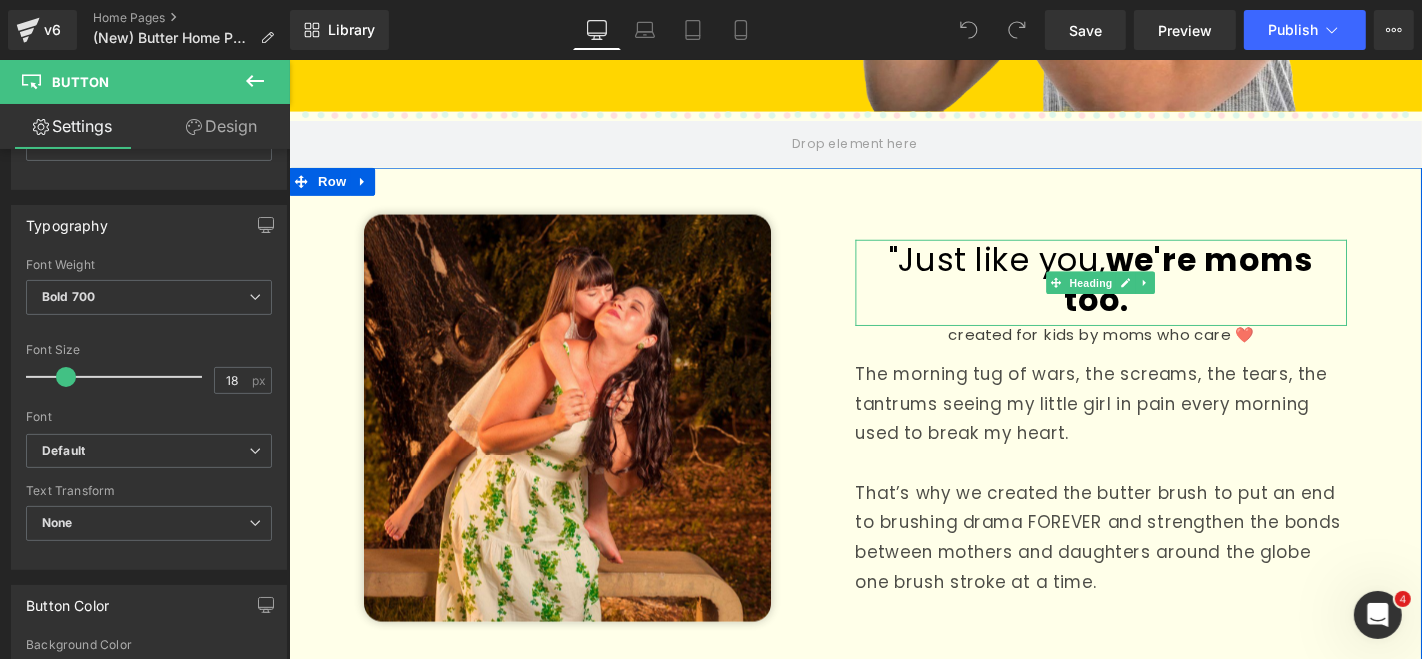click on ""Just like you,  we're moms too. "" at bounding box center (1155, 295) 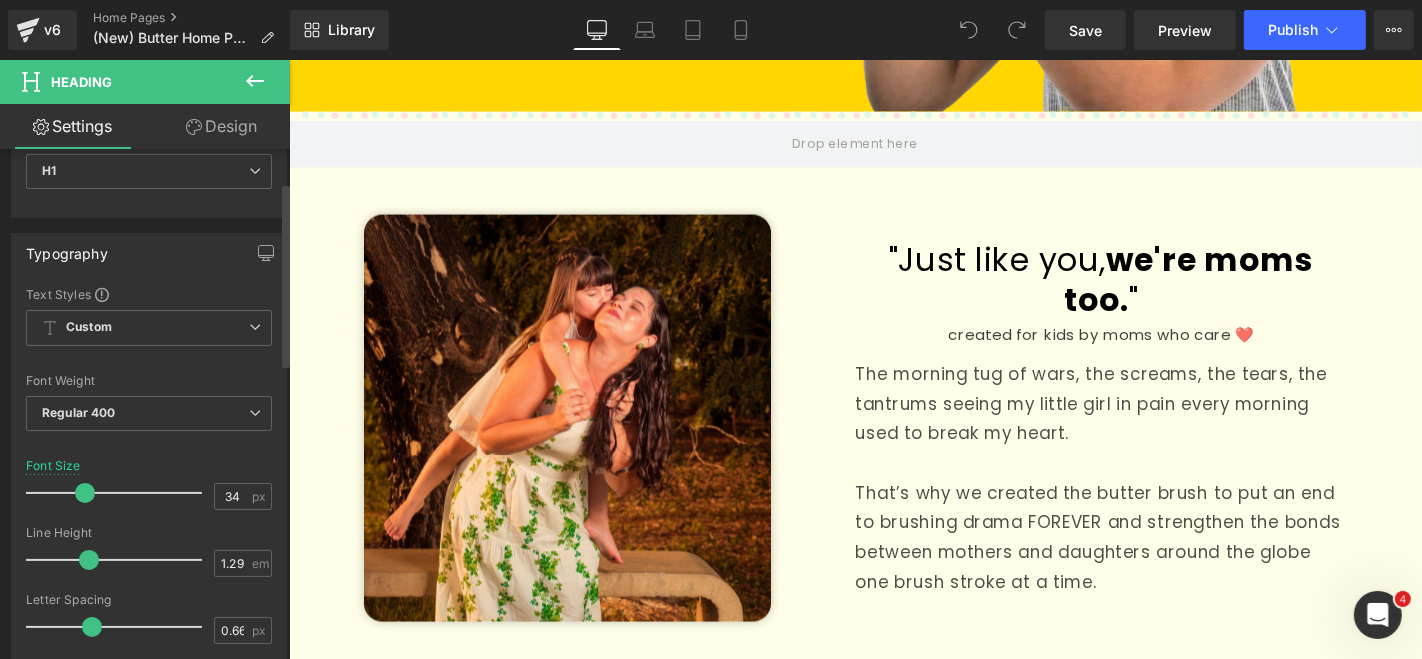 scroll, scrollTop: 91, scrollLeft: 0, axis: vertical 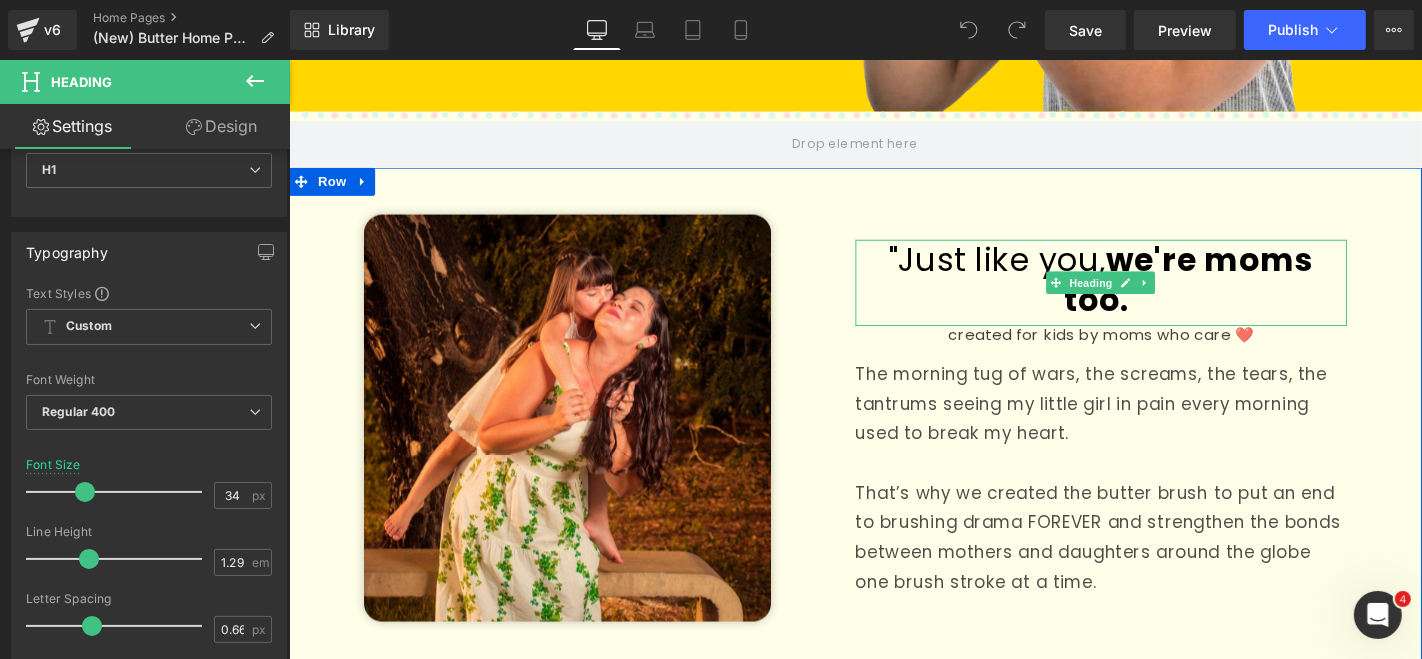 click on ""Just like you," at bounding box center [1045, 272] 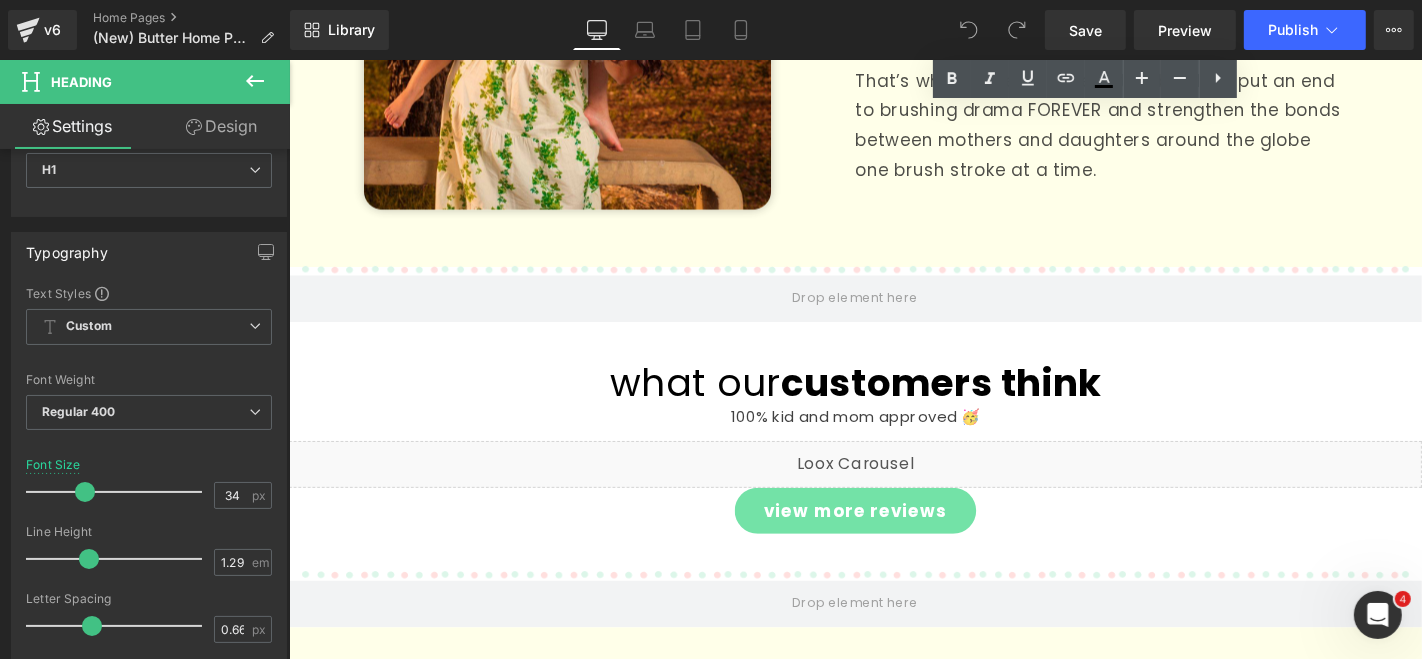 scroll, scrollTop: 1117, scrollLeft: 0, axis: vertical 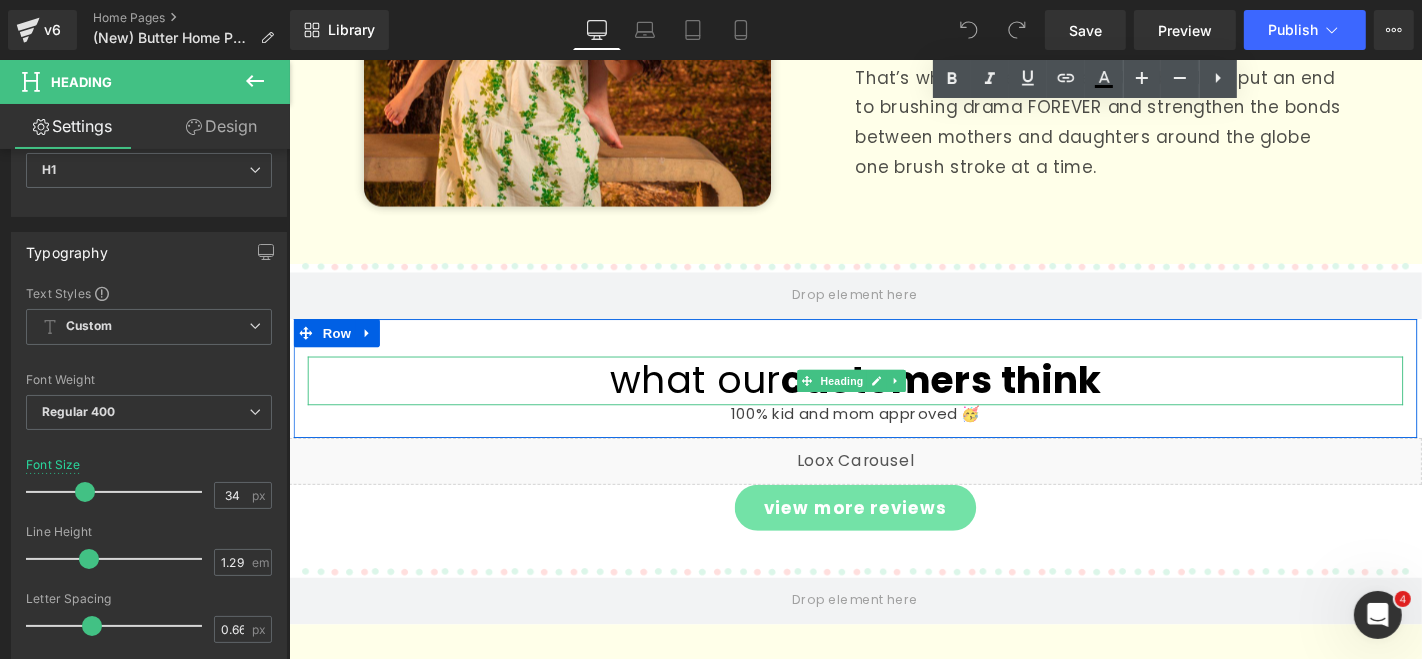 click on "what our" at bounding box center [721, 401] 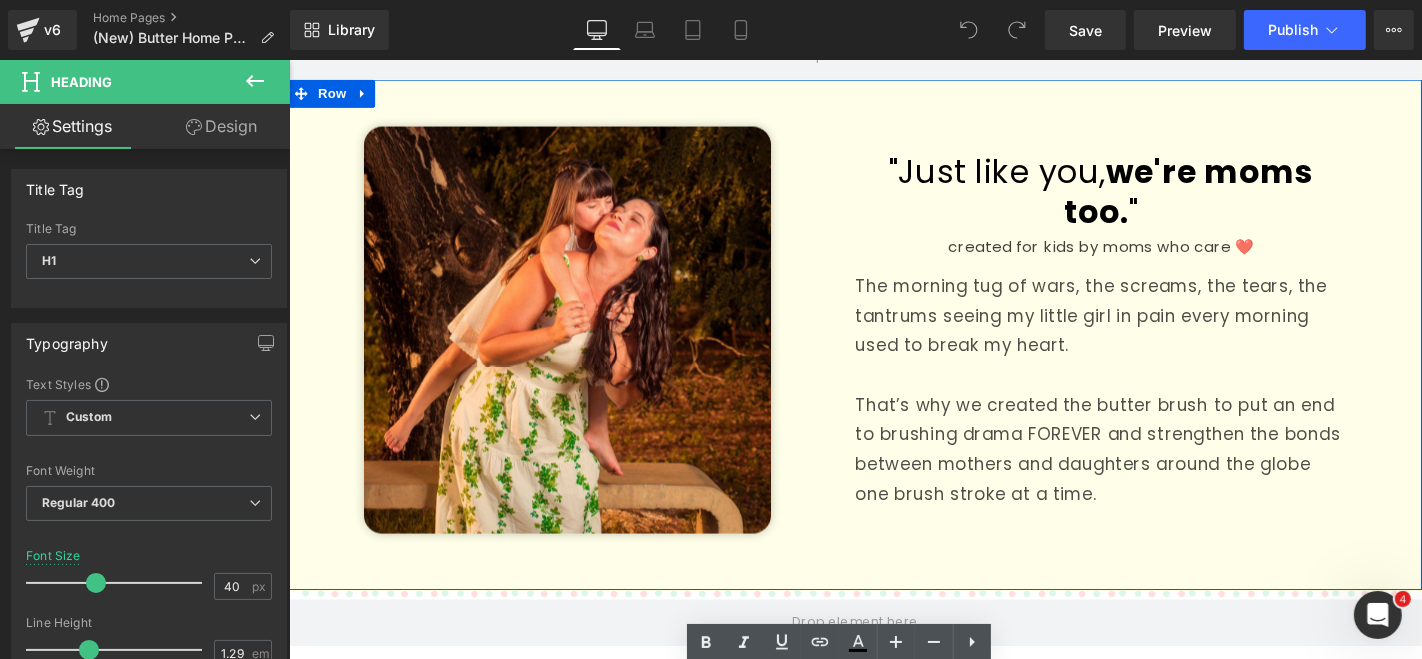 scroll, scrollTop: 762, scrollLeft: 0, axis: vertical 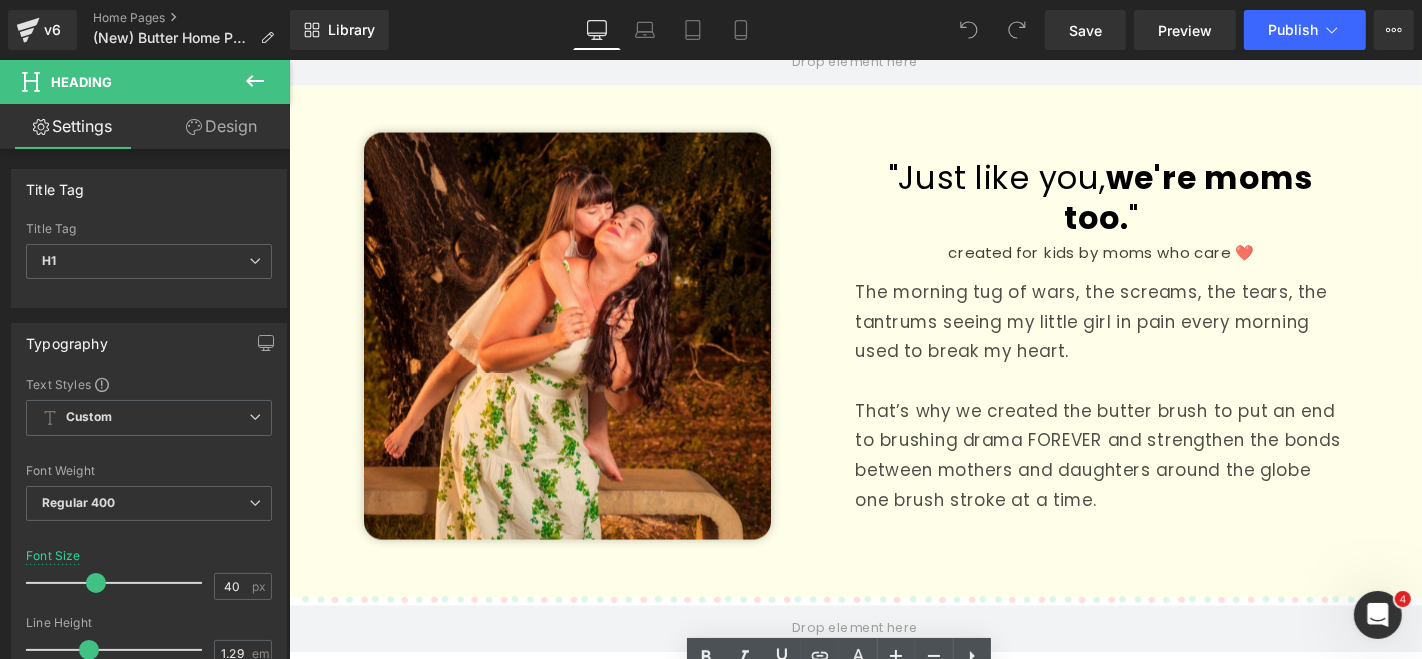 click on ""Just like you,  we're moms too. "" at bounding box center (1155, 207) 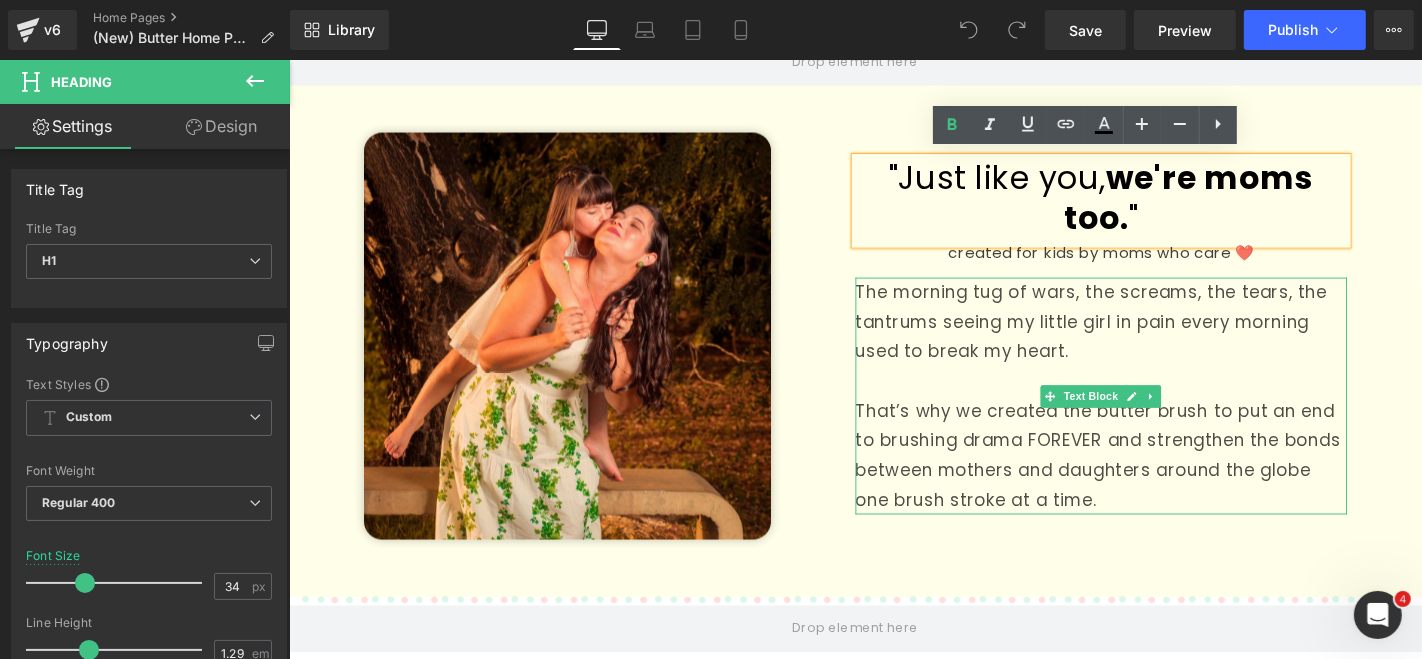 click at bounding box center (1155, 402) 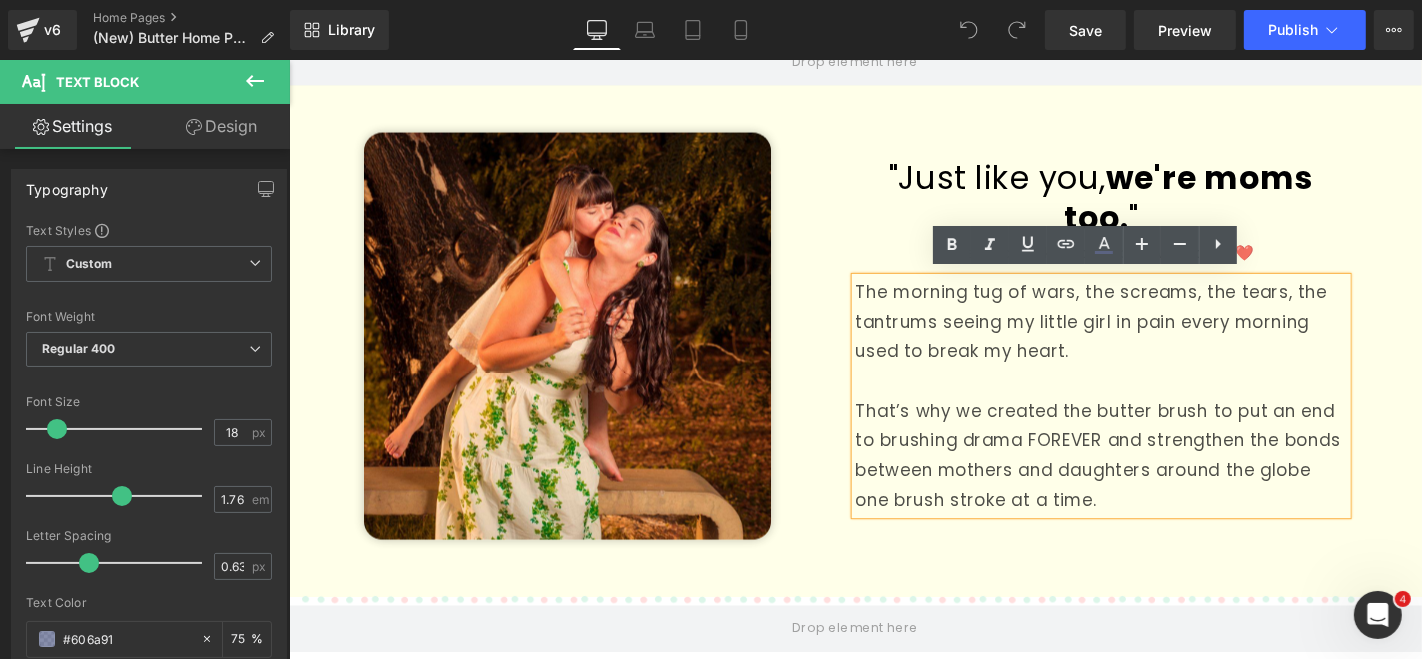 click on "That’s why we created the butter brush to put an end to brushing drama FOREVER and strengthen the bonds between mothers and daughters around the globe one brush stroke at a time." at bounding box center [1152, 481] 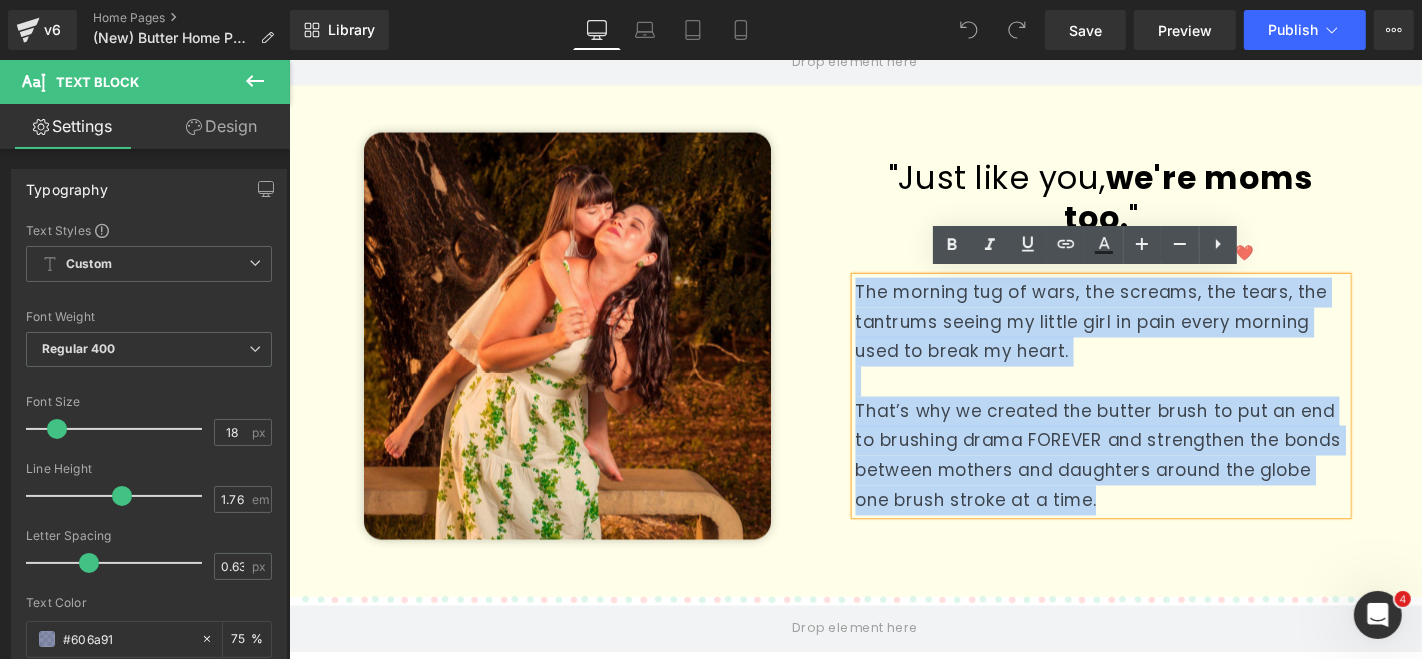 drag, startPoint x: 1161, startPoint y: 528, endPoint x: 856, endPoint y: 294, distance: 384.42294 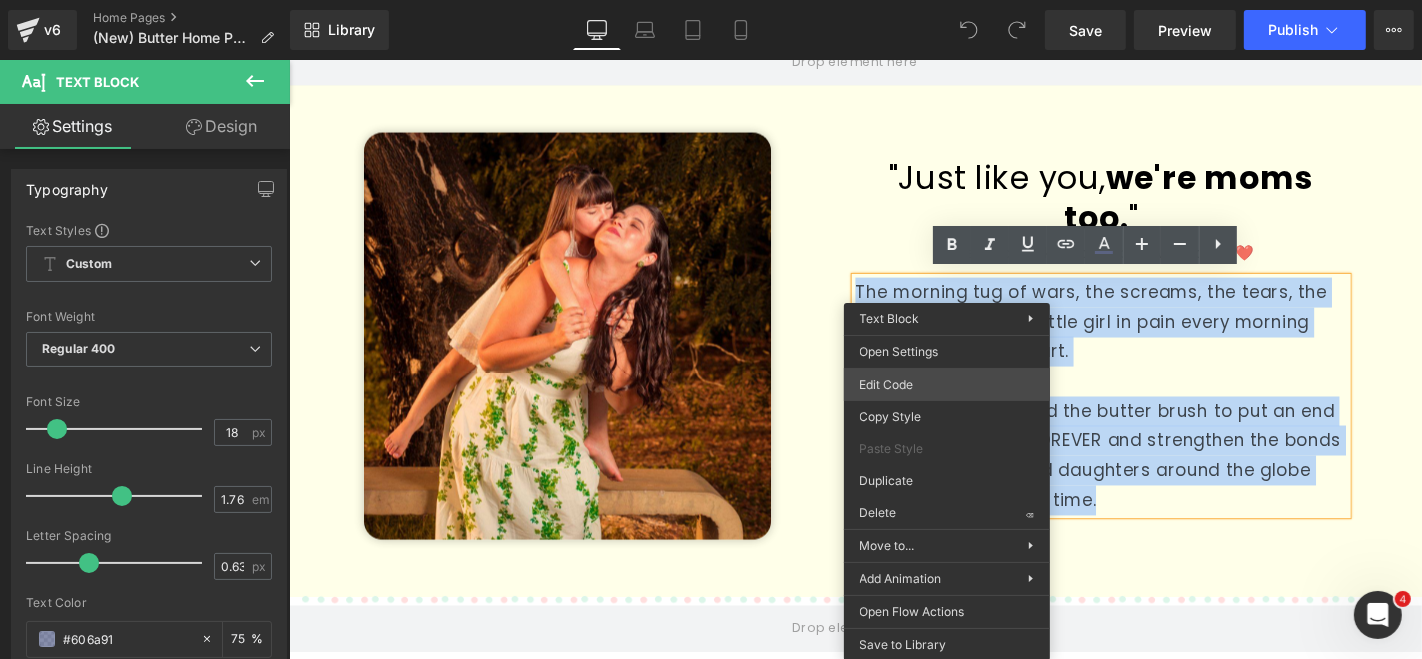 click on "You are previewing how the   will restyle your page. You can not edit Elements in Preset Preview Mode.  v6 Home Pages (New) Butter Home Page Library Desktop Desktop Laptop Tablet Mobile Save Preview Publish Scheduled View Live Page View with current Template Save Template to Library Schedule Publish  Optimize  Publish Settings Shortcuts  Your page can’t be published   You've reached the maximum number of published pages on your plan  (0/0).  You need to upgrade your plan or unpublish all your pages to get 1 publish slot.   Unpublish pages   Upgrade plan  Elements Global Style Base Row  rows, columns, layouts, div Heading  headings, titles, h1,h2,h3,h4,h5,h6 Text Block  texts, paragraphs, contents, blocks Image  images, photos, alts, uploads Icon  icons, symbols Button  button, call to action, cta Separator  separators, dividers, horizontal lines Liquid  liquid, custom code, html, javascript, css, reviews, apps, applications, embeded, iframe Banner Parallax  Hero Banner  Stack Tabs  Carousel  Pricing  List" at bounding box center [711, 0] 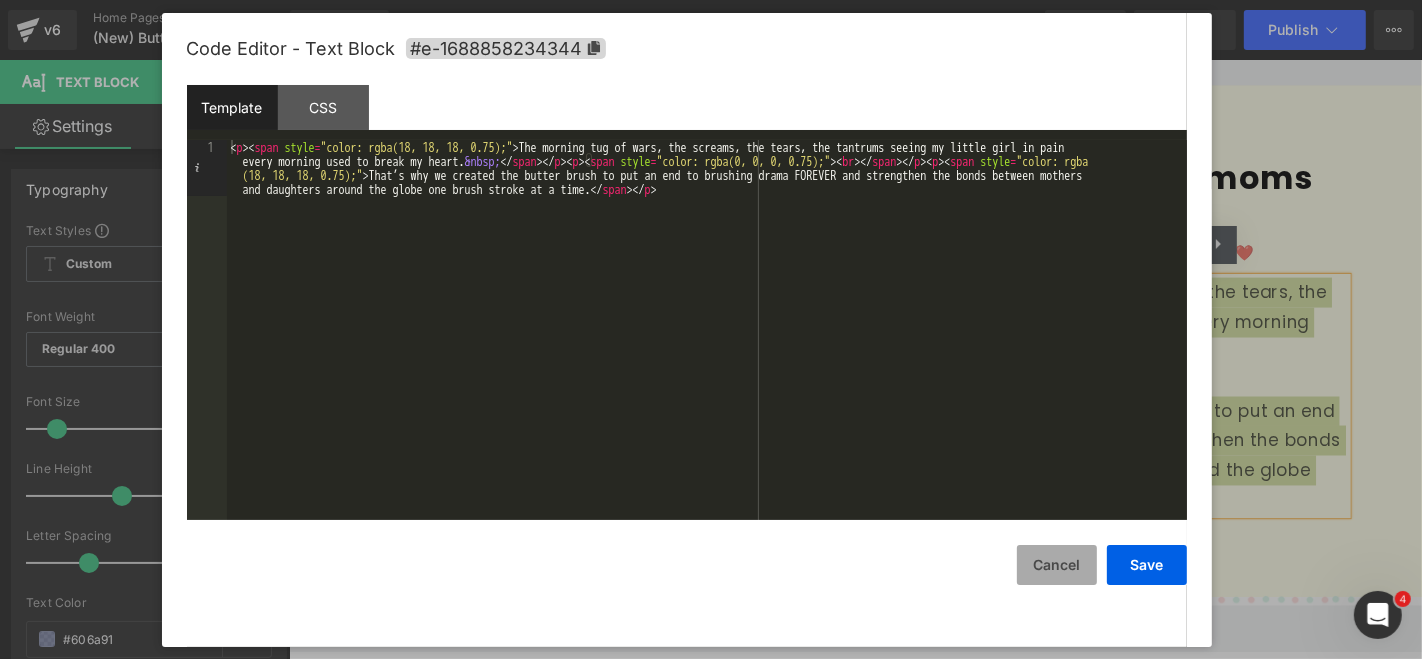 click on "Cancel" at bounding box center [1057, 565] 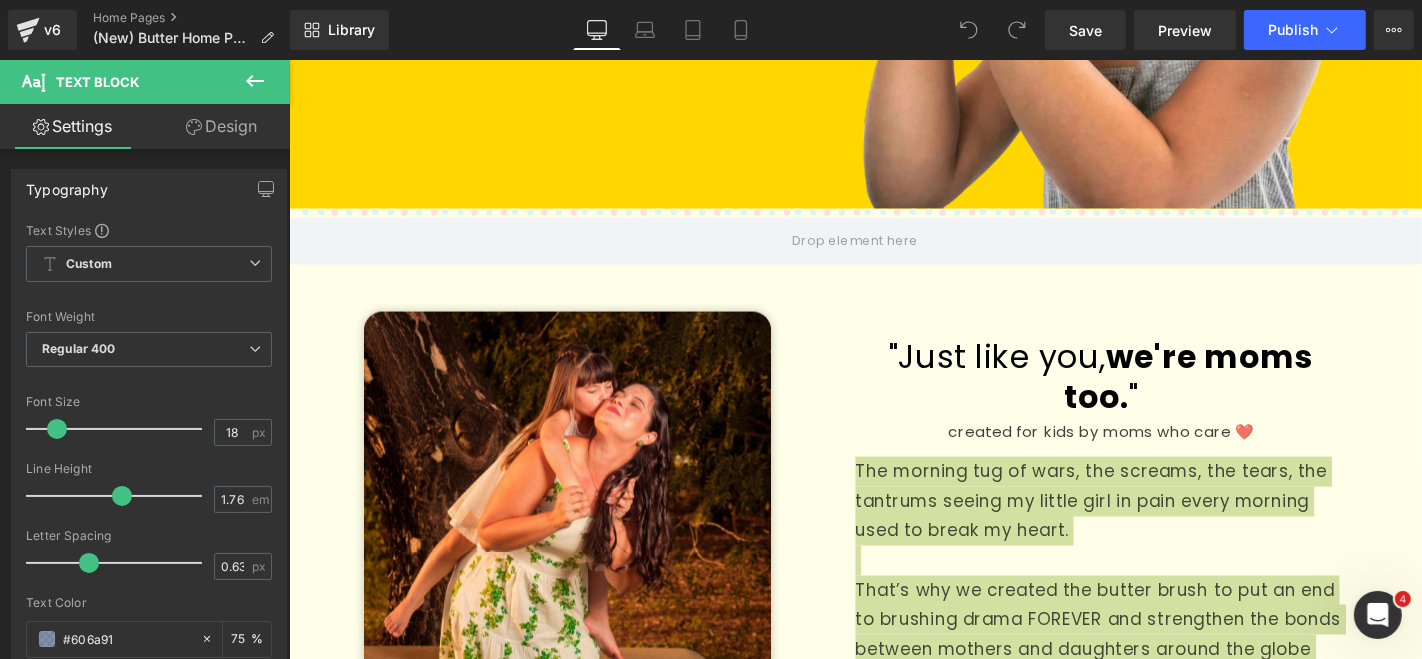 scroll, scrollTop: 571, scrollLeft: 0, axis: vertical 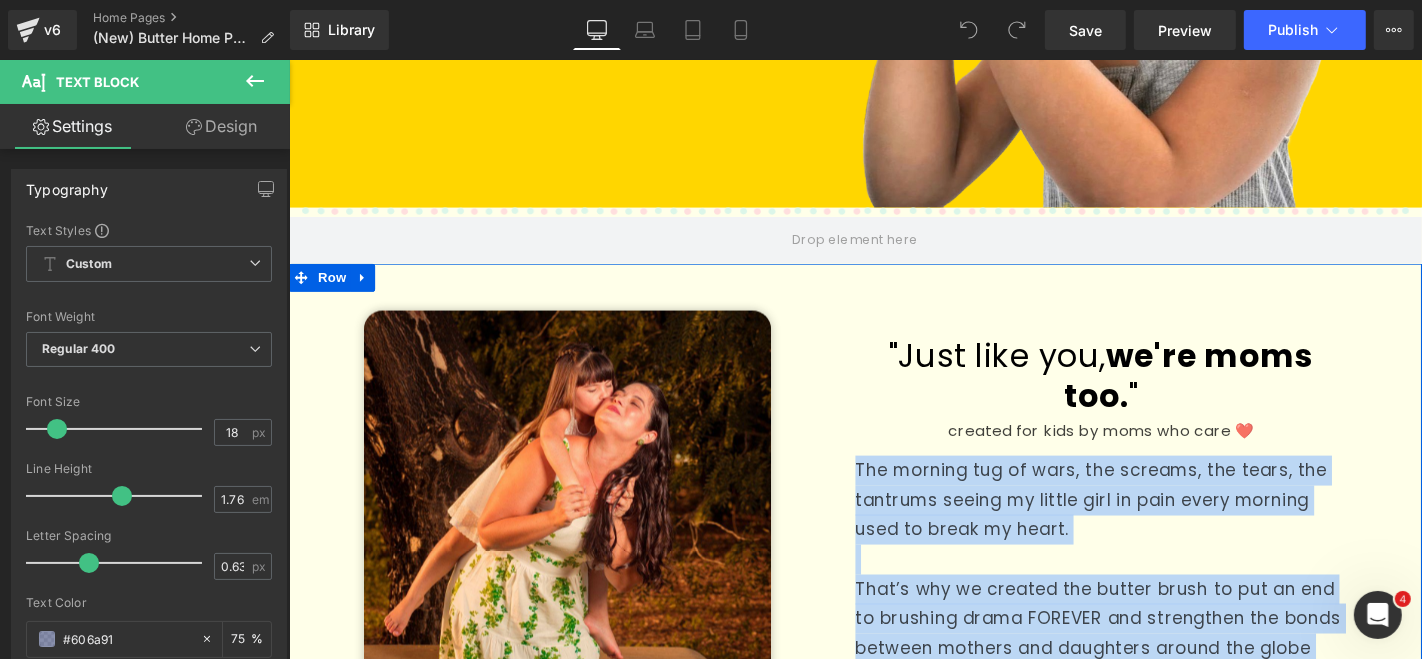 click on "Image" at bounding box center [590, 544] 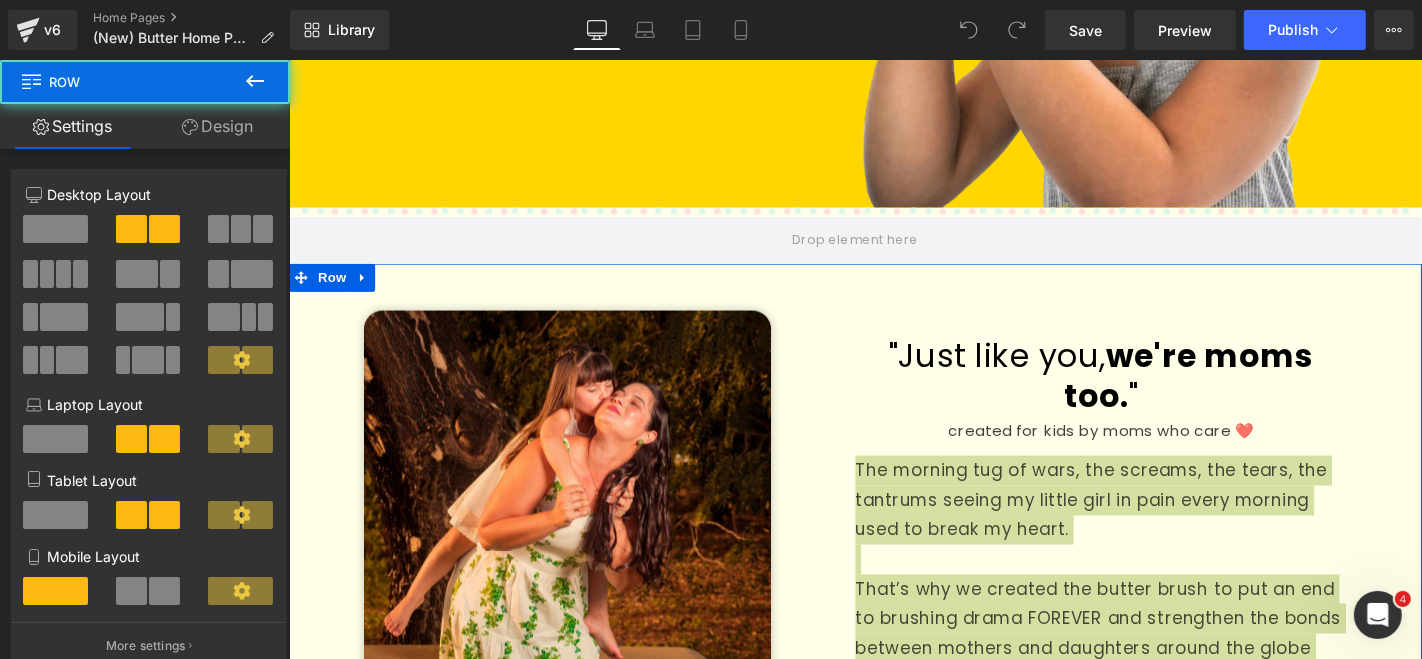 click on "Design" at bounding box center [217, 126] 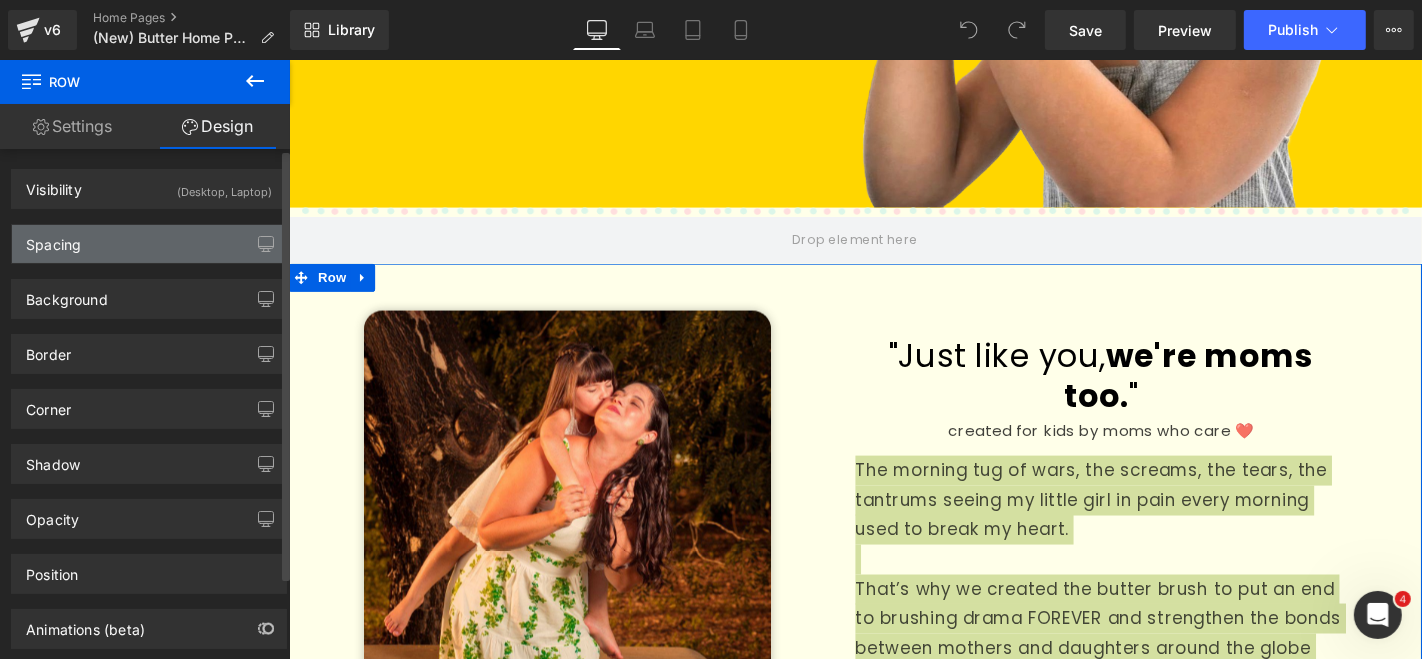 click on "Spacing" at bounding box center [53, 239] 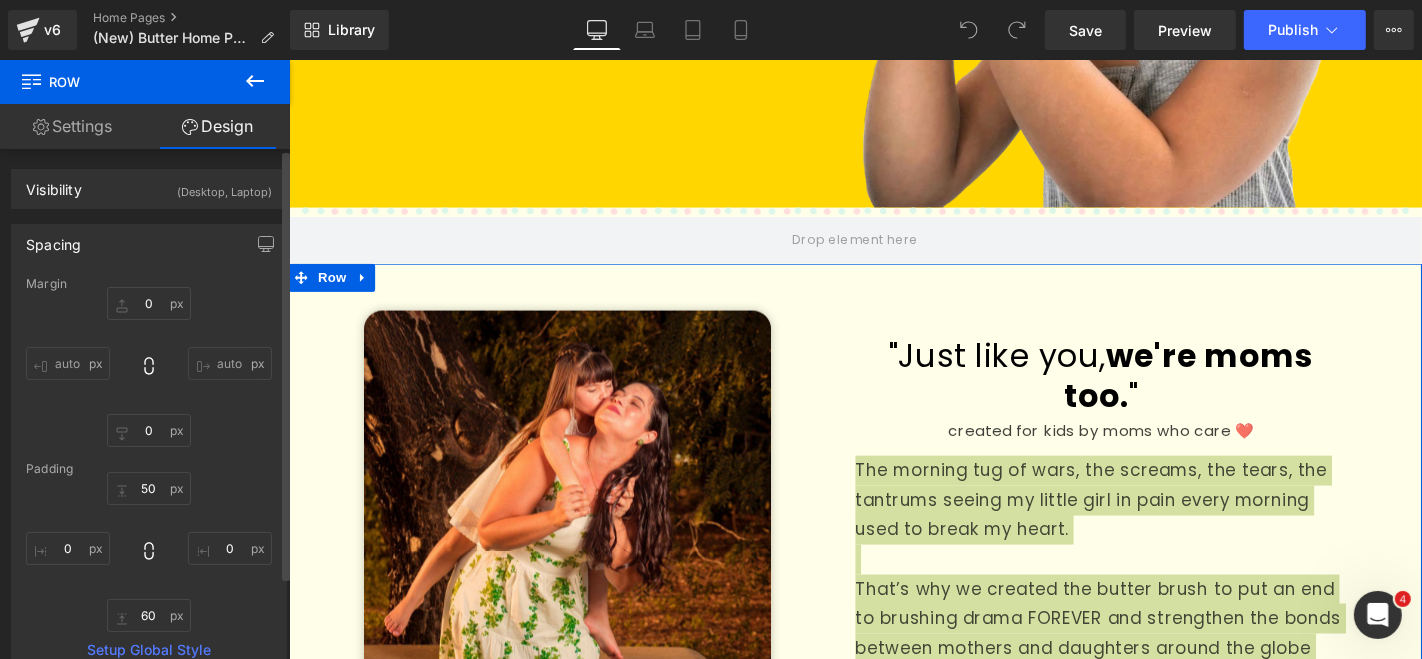 type on "0" 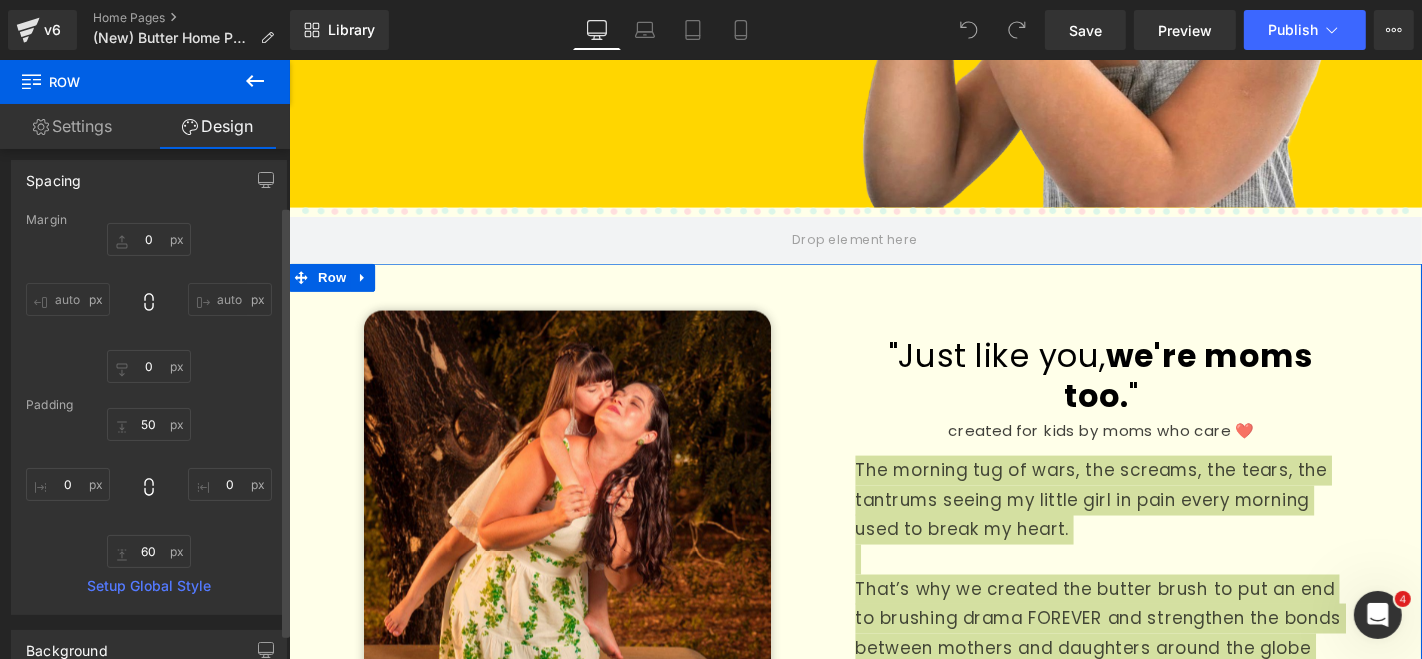 scroll, scrollTop: 66, scrollLeft: 0, axis: vertical 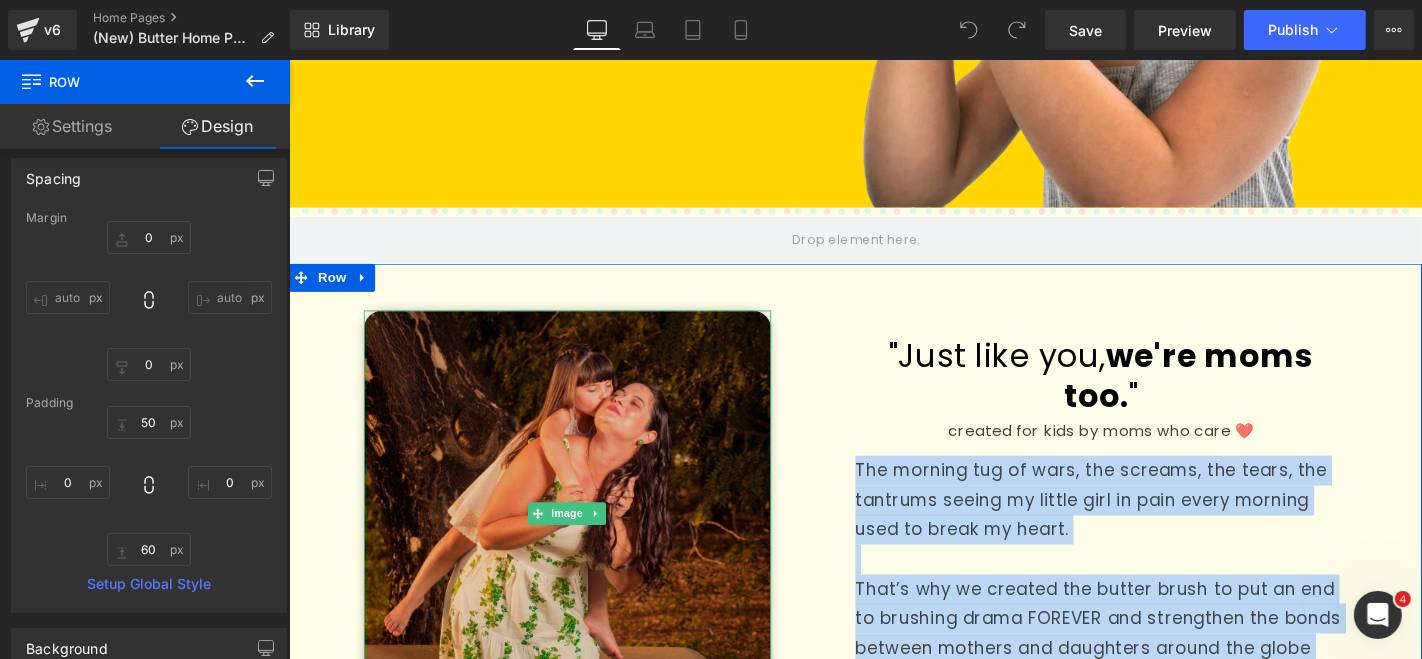 click at bounding box center [585, 544] 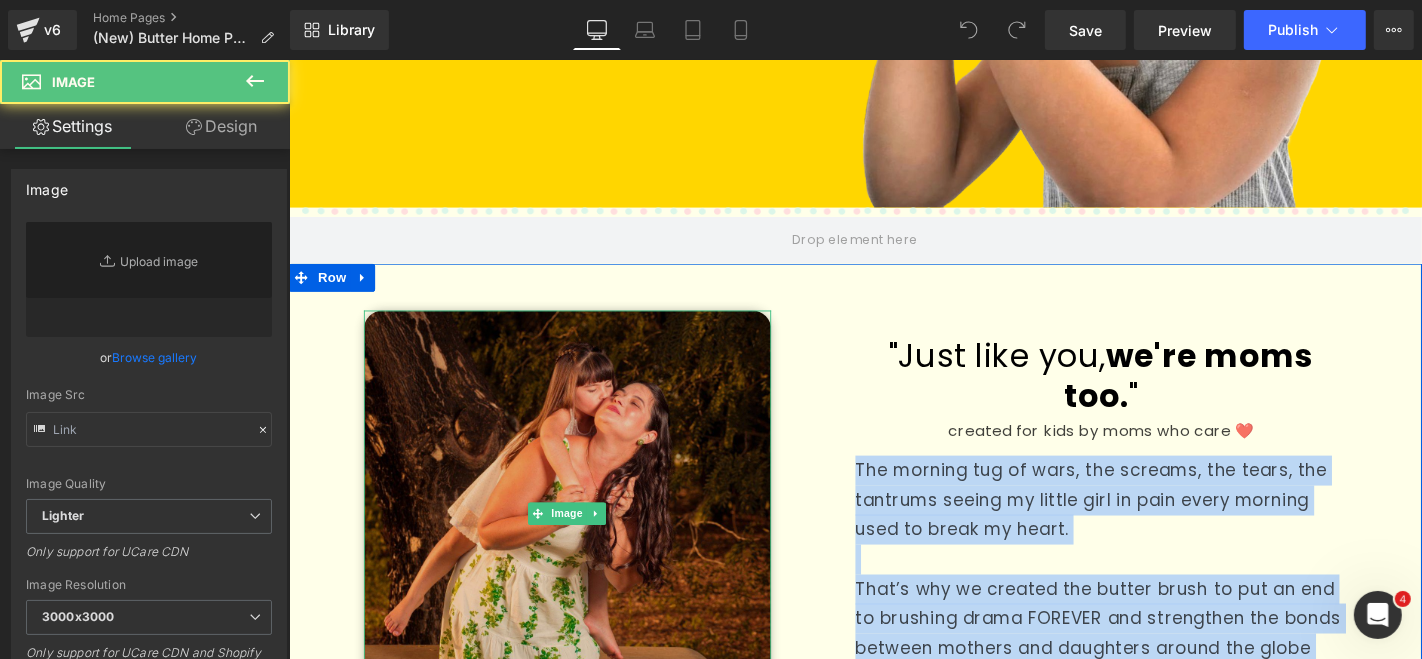 type on "https://ucarecdn.com/b0c30d76-6342-4ffe-aafa-7b3e53d91dee/-/format/auto/-/preview/3000x3000/-/quality/lighter/Image%20Resizing.jpg" 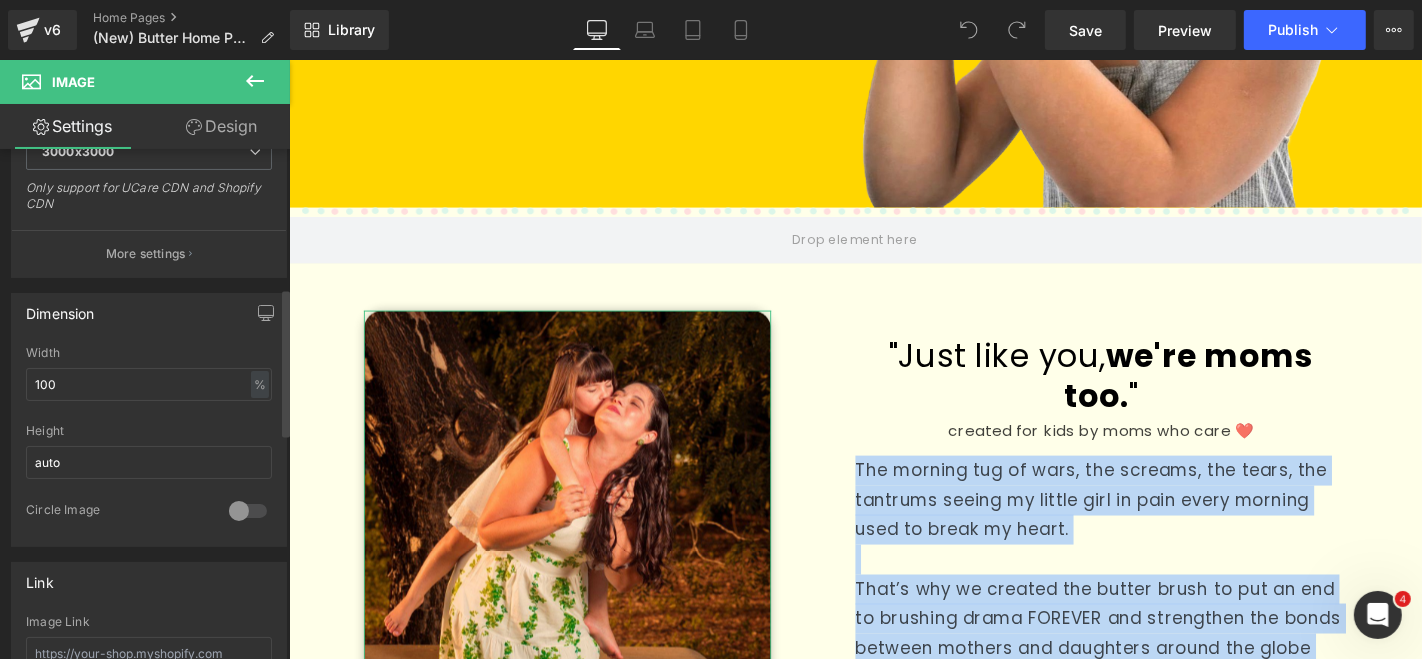scroll, scrollTop: 479, scrollLeft: 0, axis: vertical 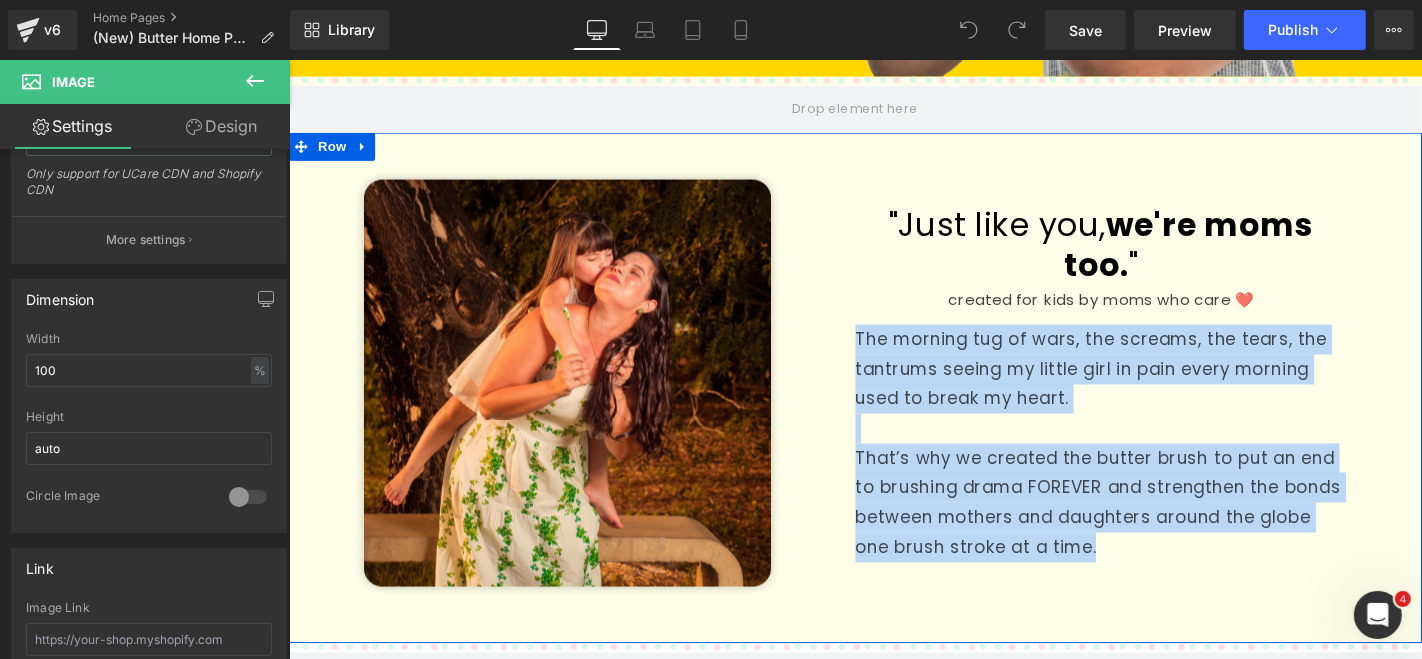 click on "Image" at bounding box center (590, 404) 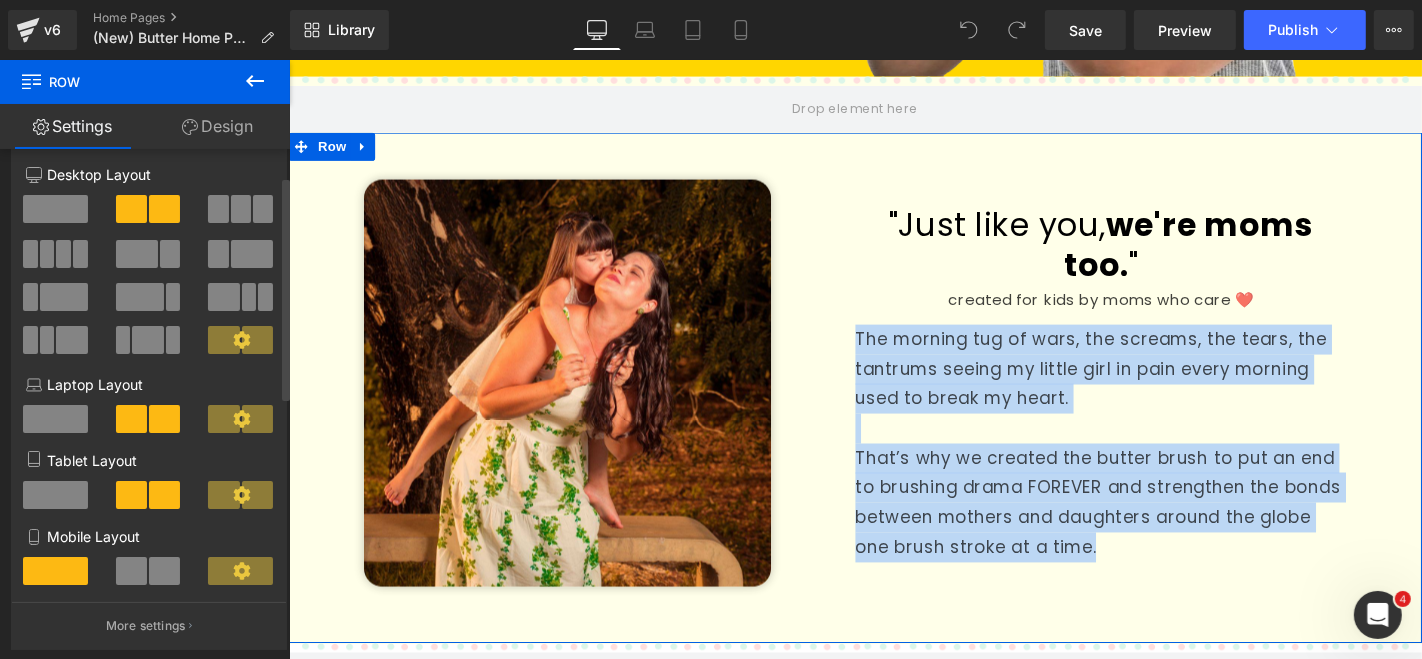 scroll, scrollTop: 0, scrollLeft: 0, axis: both 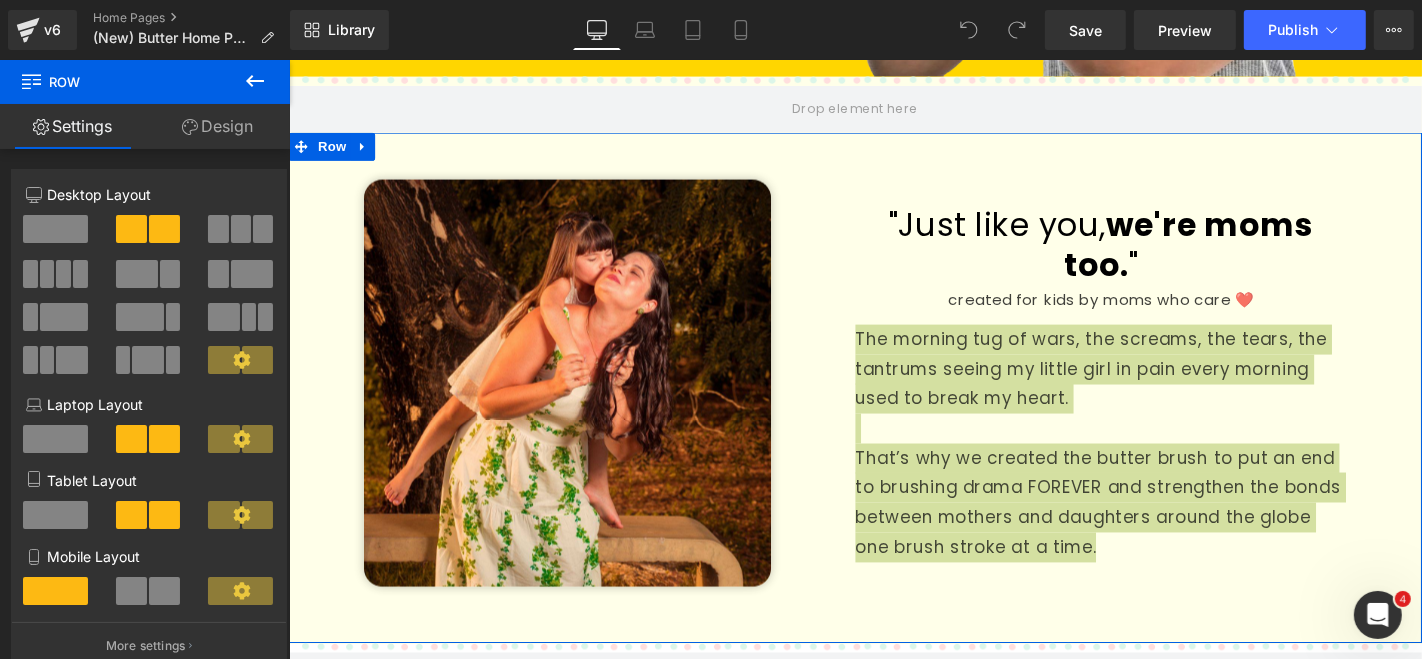 click on "Design" at bounding box center [217, 126] 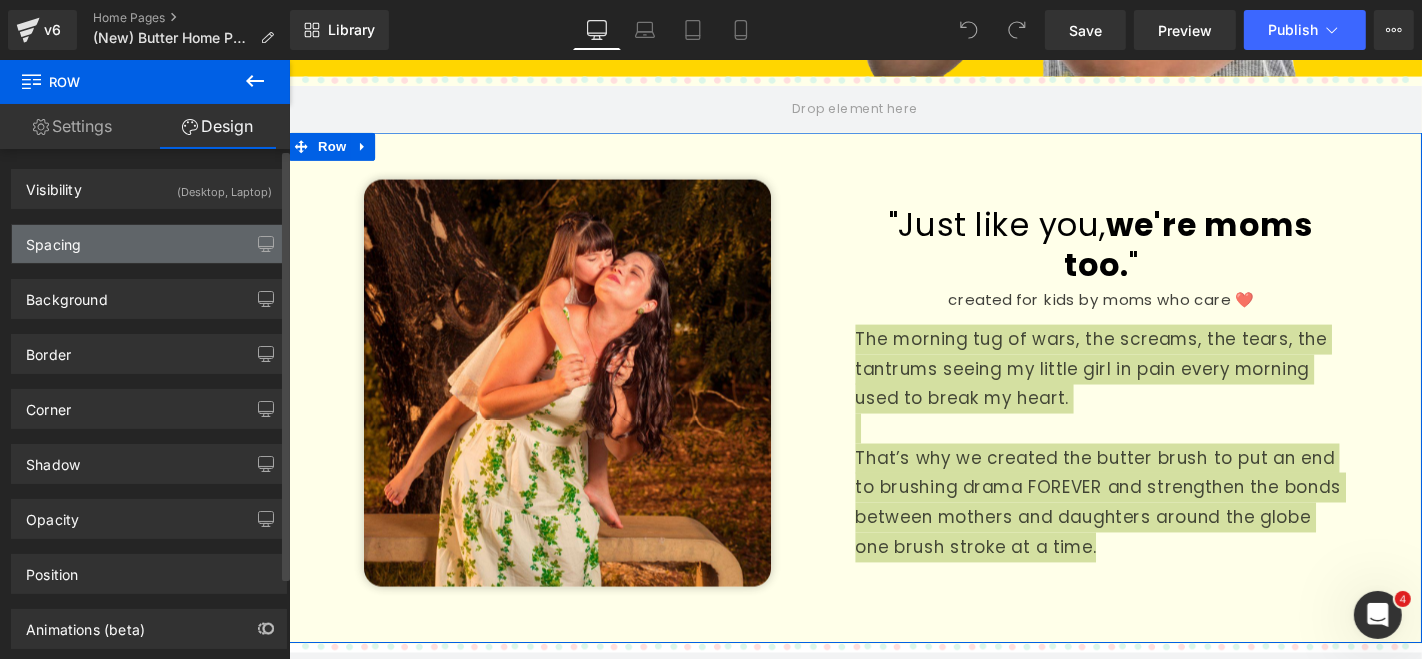 click on "Spacing" at bounding box center (53, 239) 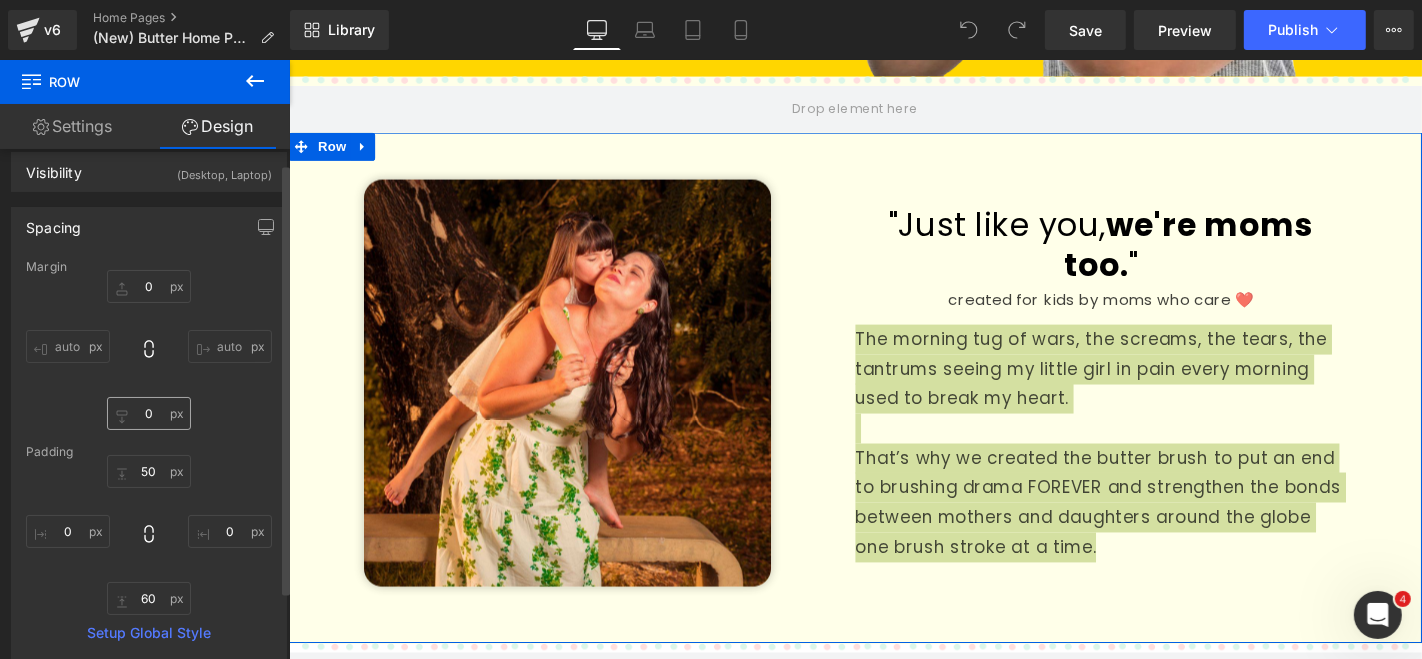 scroll, scrollTop: 15, scrollLeft: 0, axis: vertical 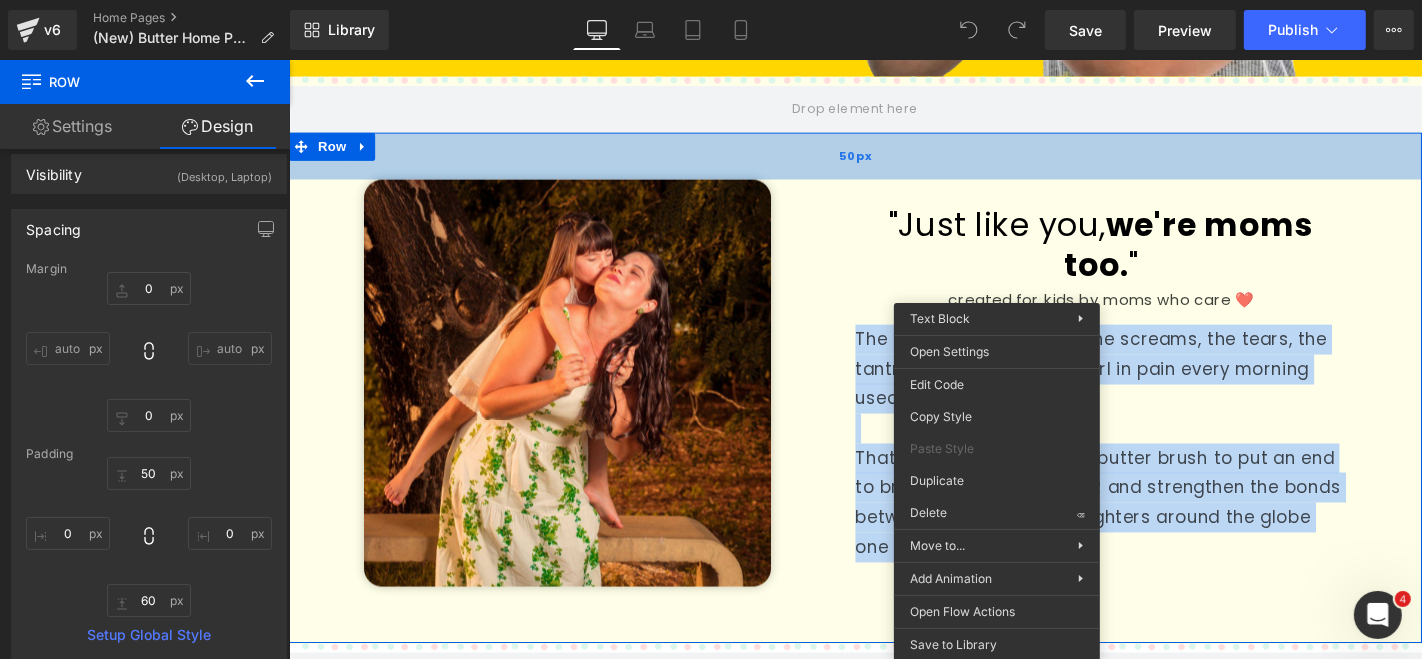 click on "50px" at bounding box center (893, 162) 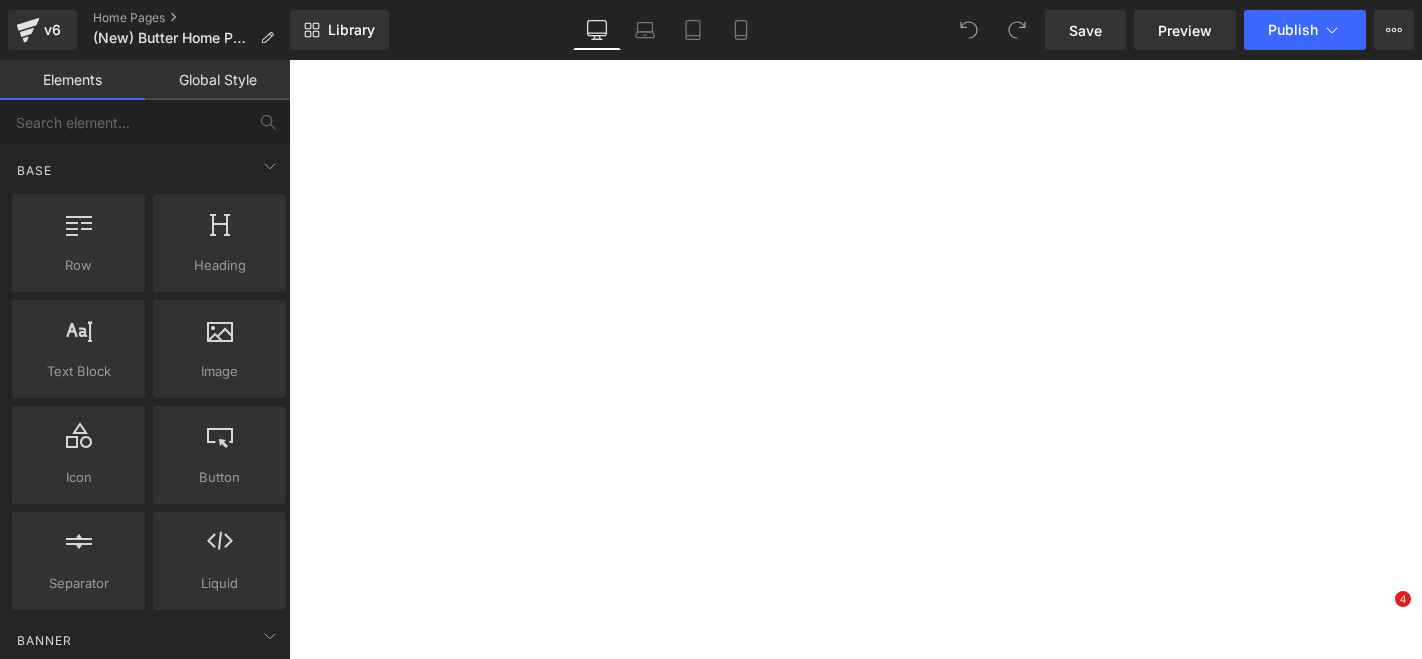 scroll, scrollTop: 0, scrollLeft: 0, axis: both 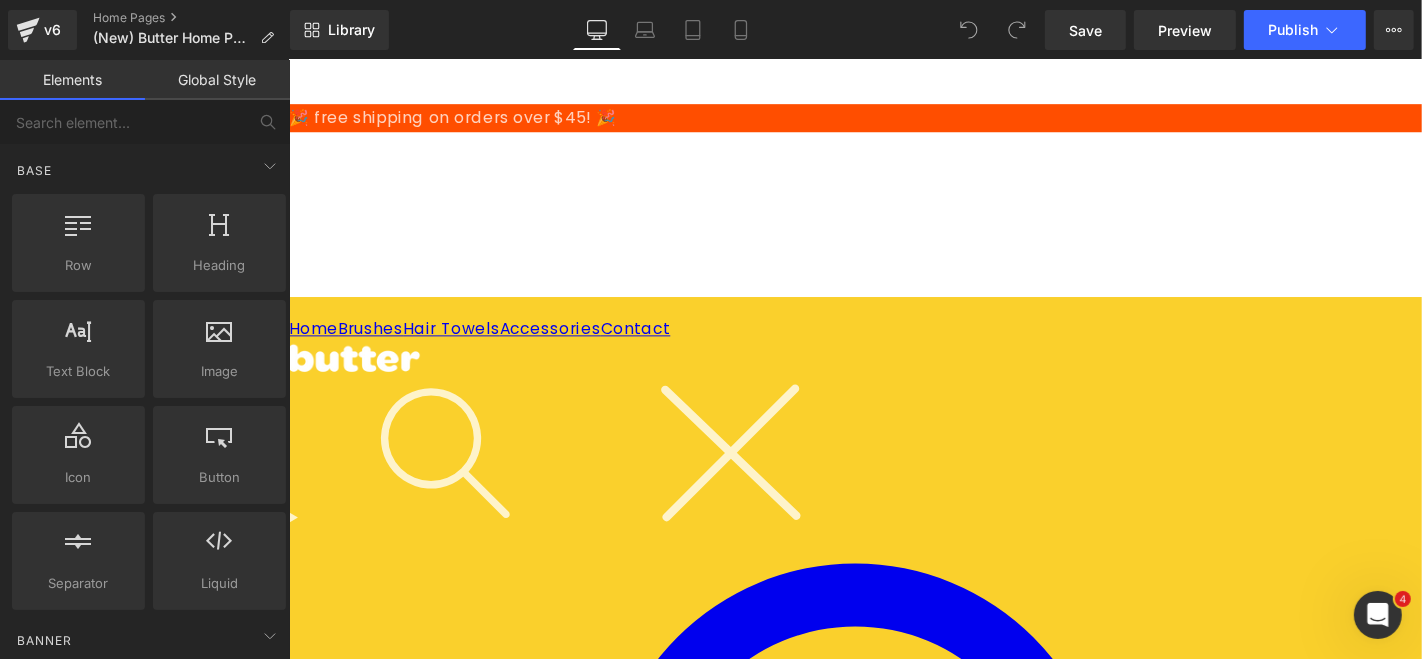 click at bounding box center [893, 3714] 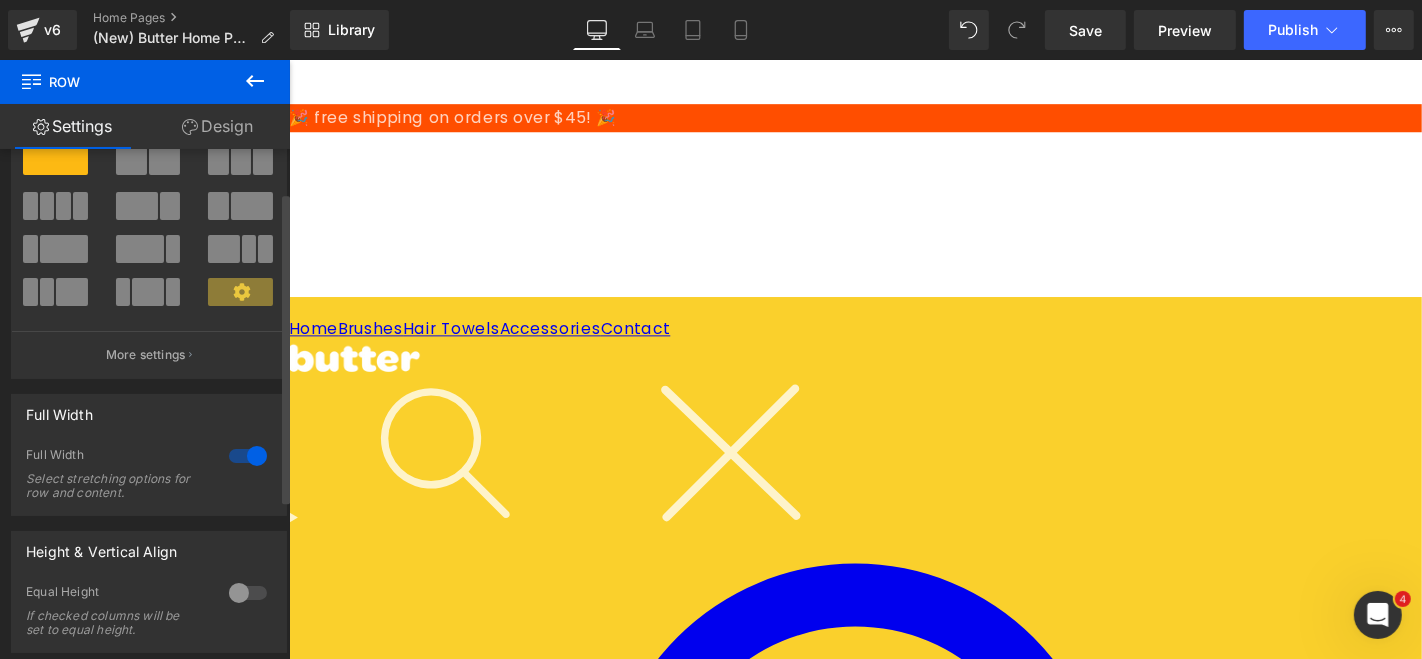 scroll, scrollTop: 70, scrollLeft: 0, axis: vertical 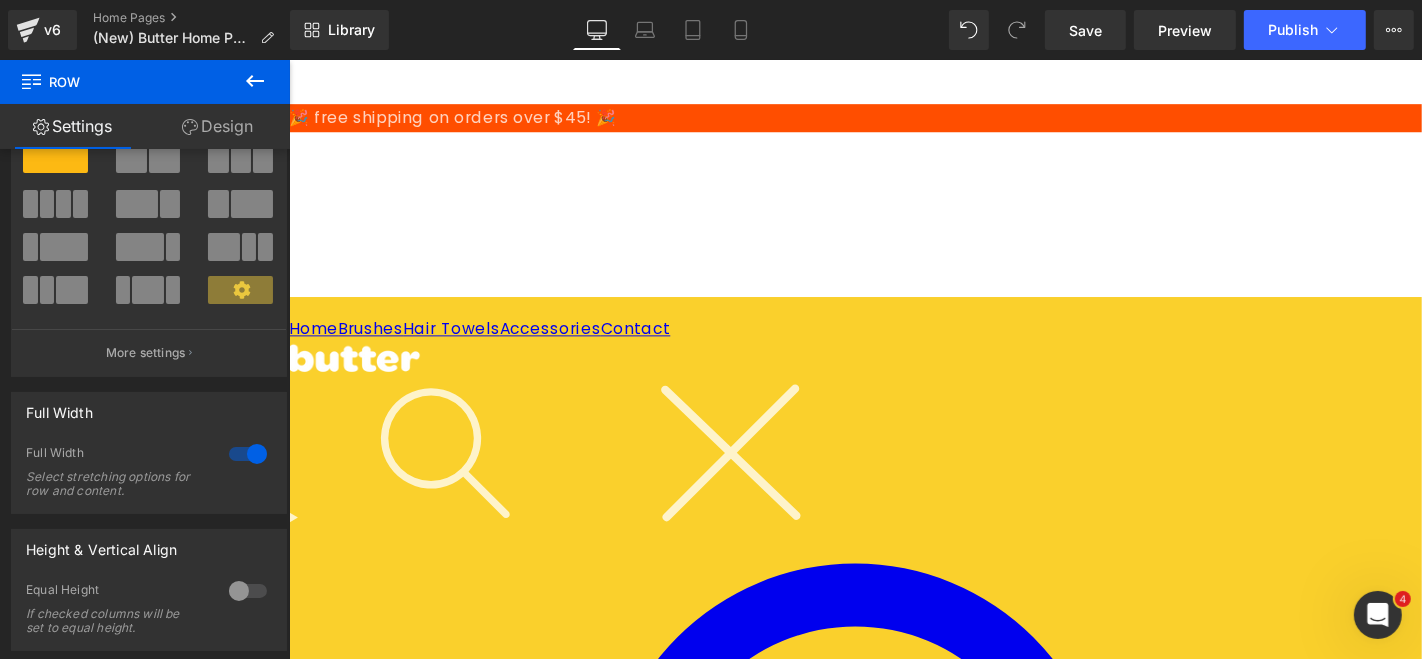 click at bounding box center [367, 3724] 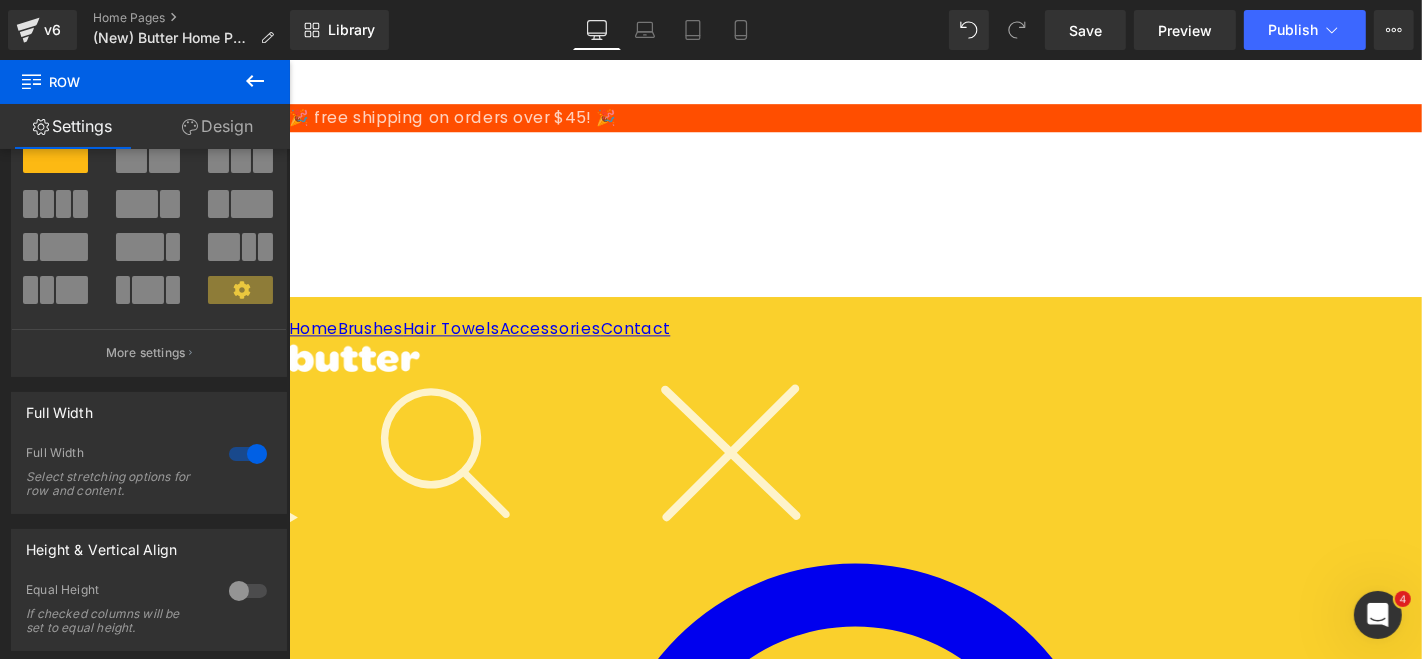 click on "Row" at bounding box center (334, 3725) 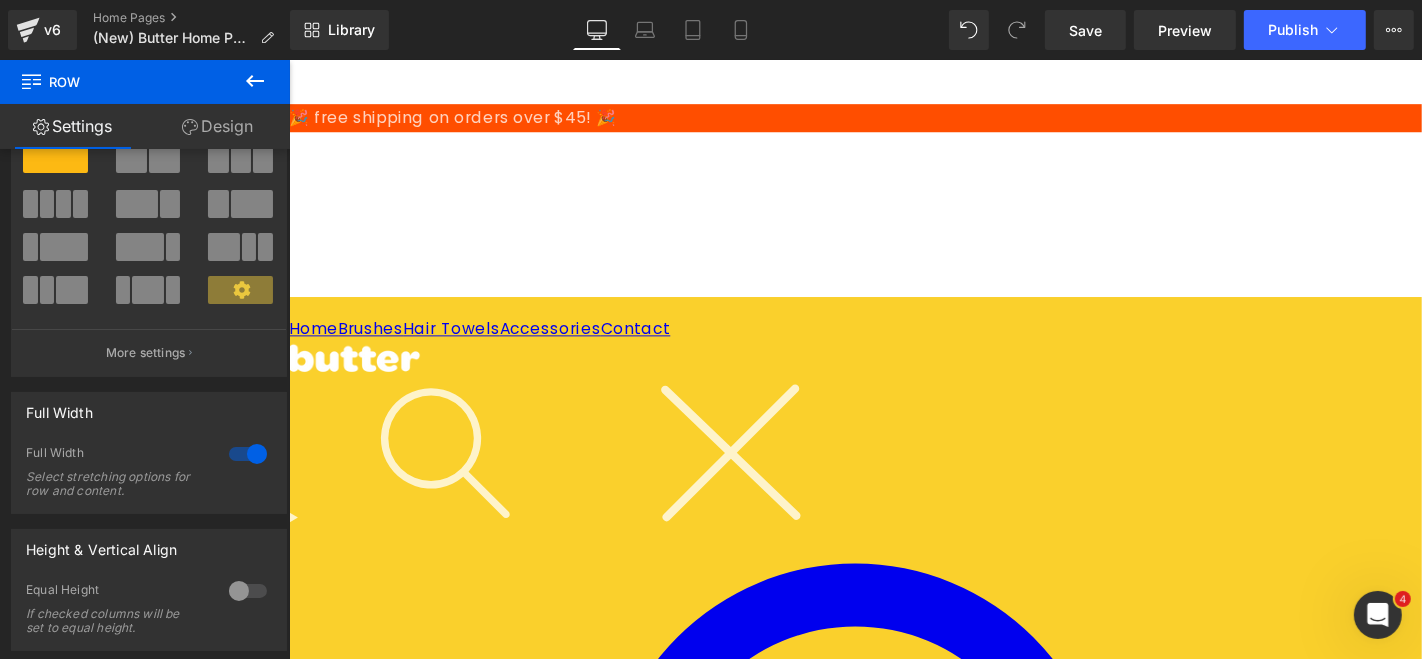 click at bounding box center [893, 3714] 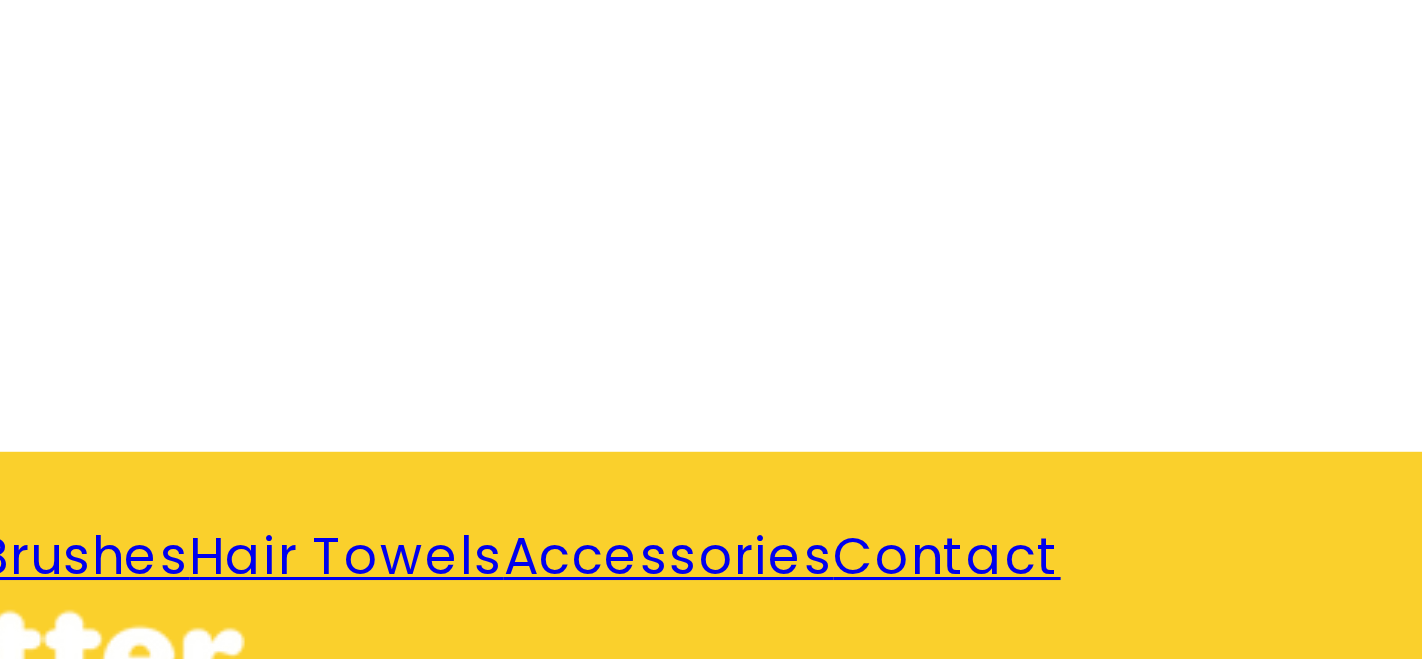 click at bounding box center (422, 3334) 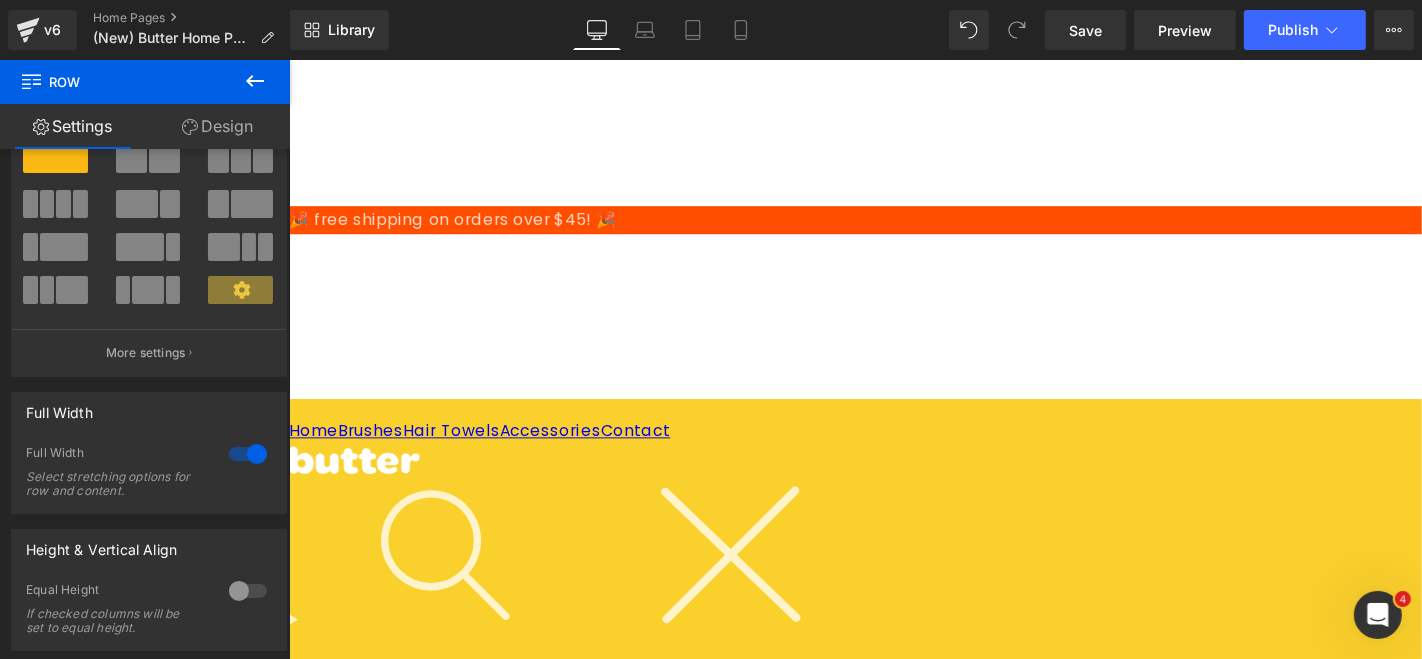 scroll, scrollTop: 460, scrollLeft: 0, axis: vertical 